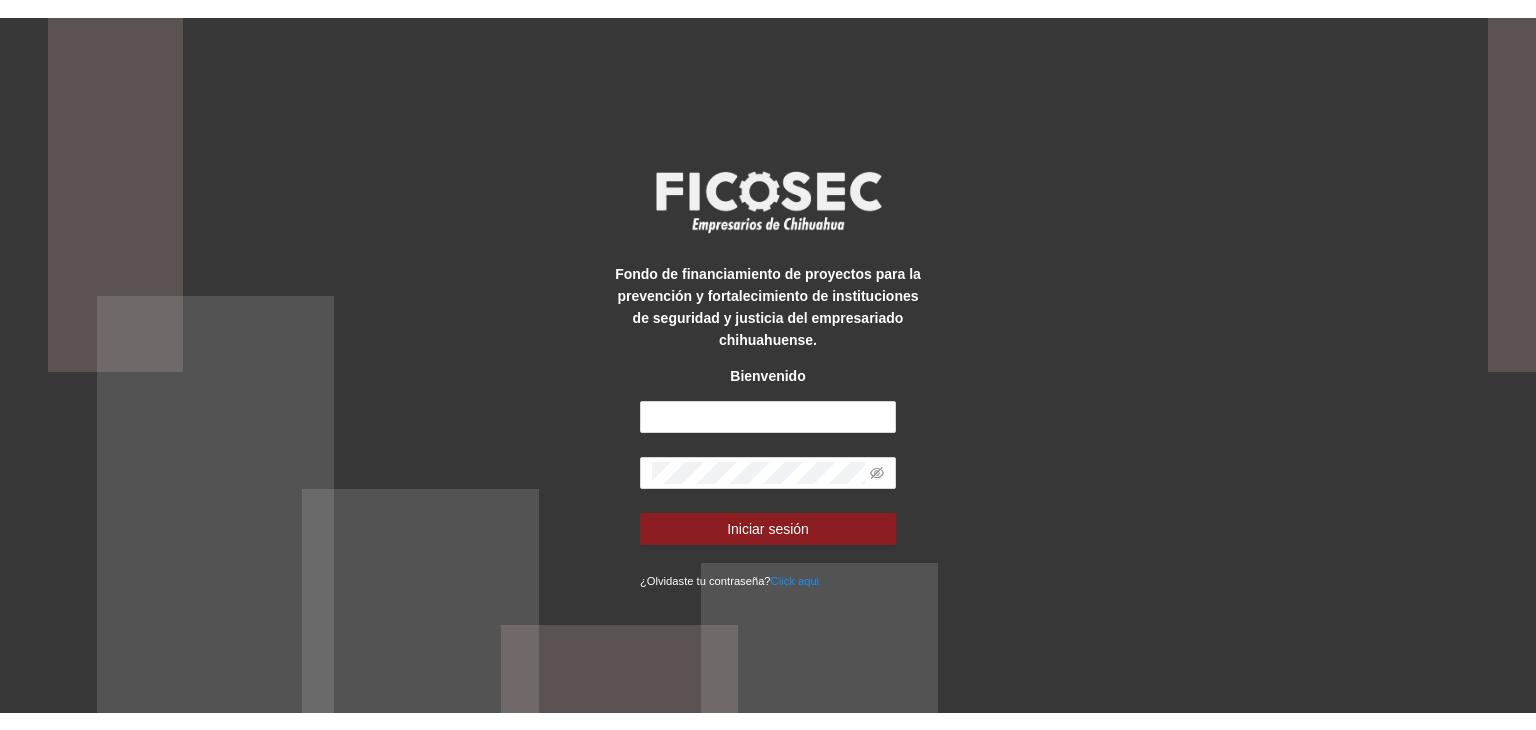 scroll, scrollTop: 0, scrollLeft: 0, axis: both 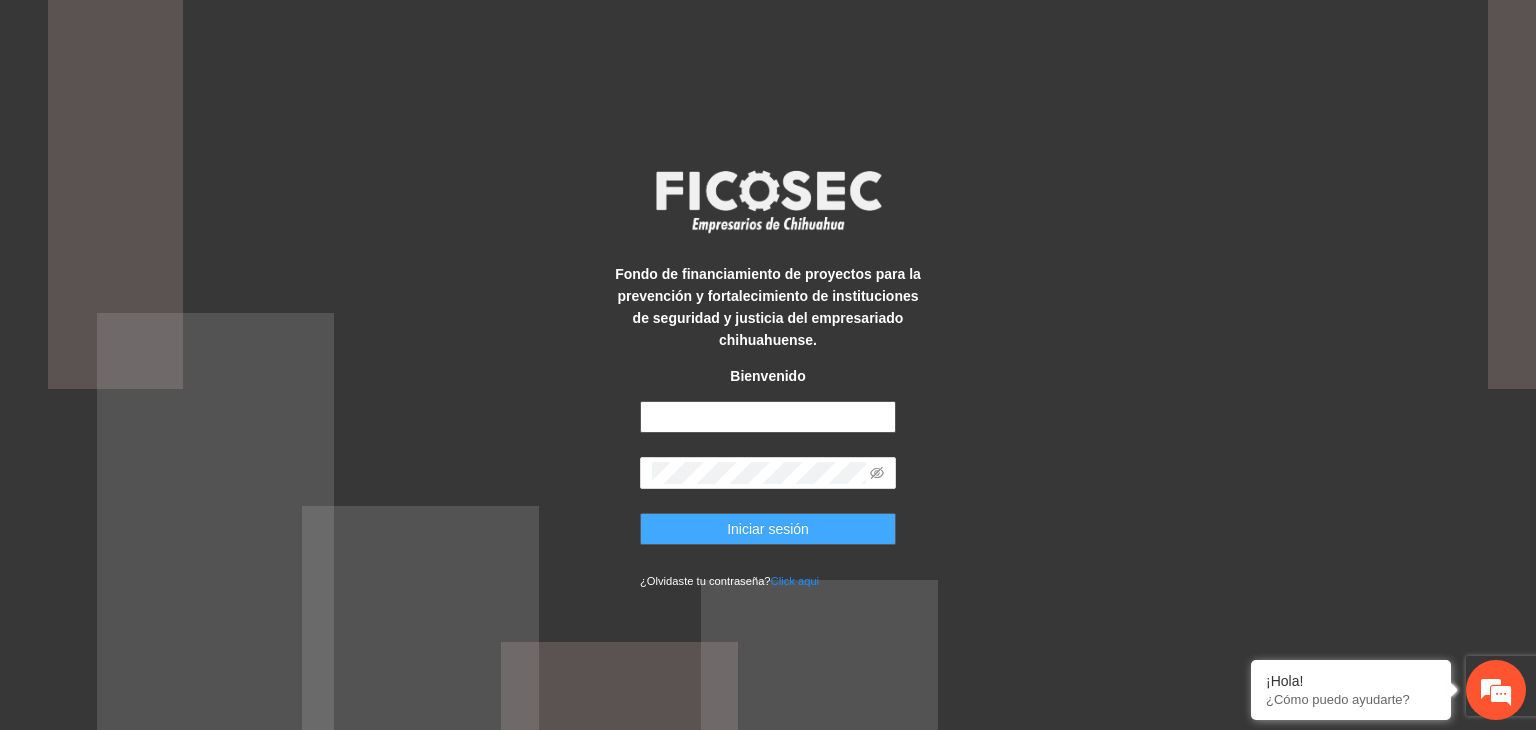 type on "**********" 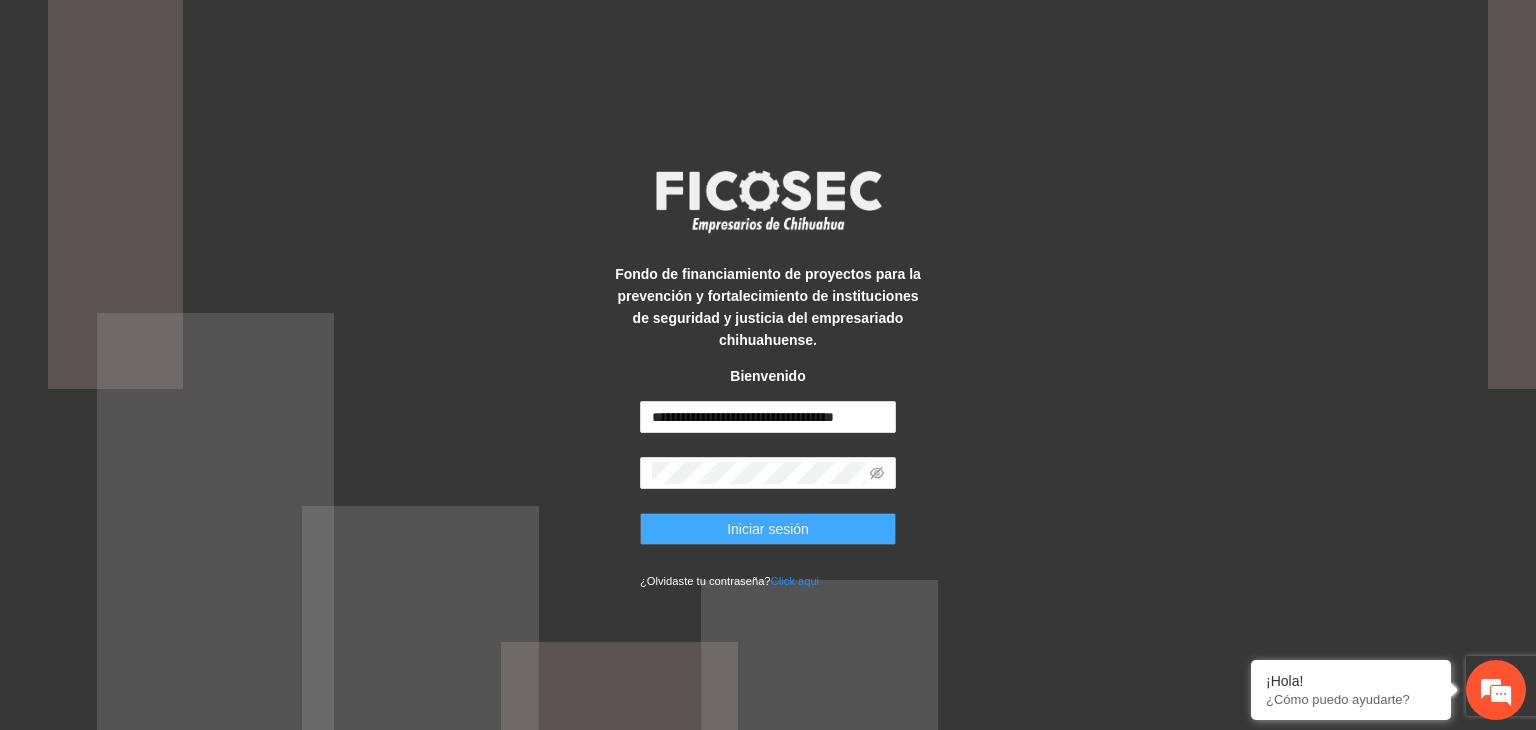 click on "Iniciar sesión" at bounding box center [768, 529] 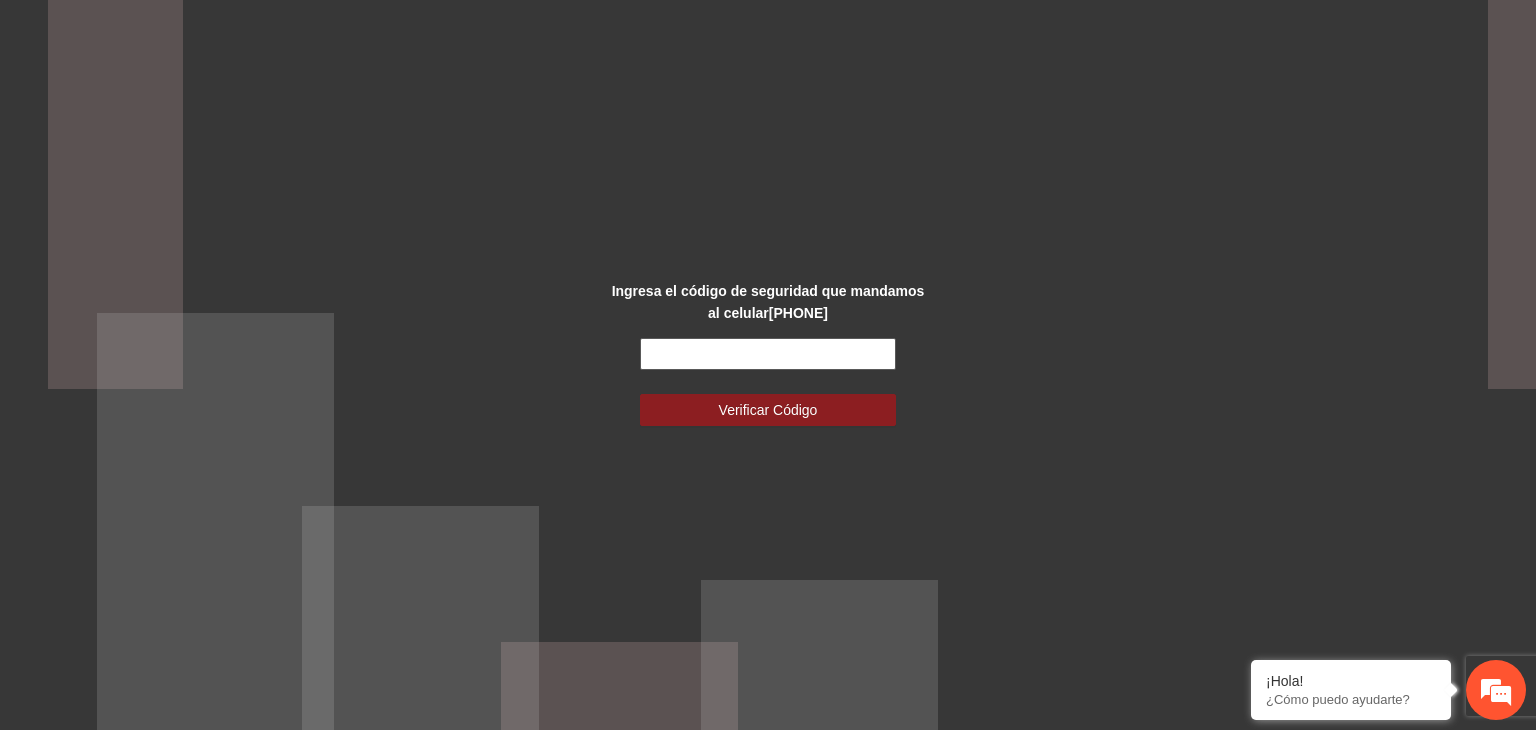 click at bounding box center [768, 354] 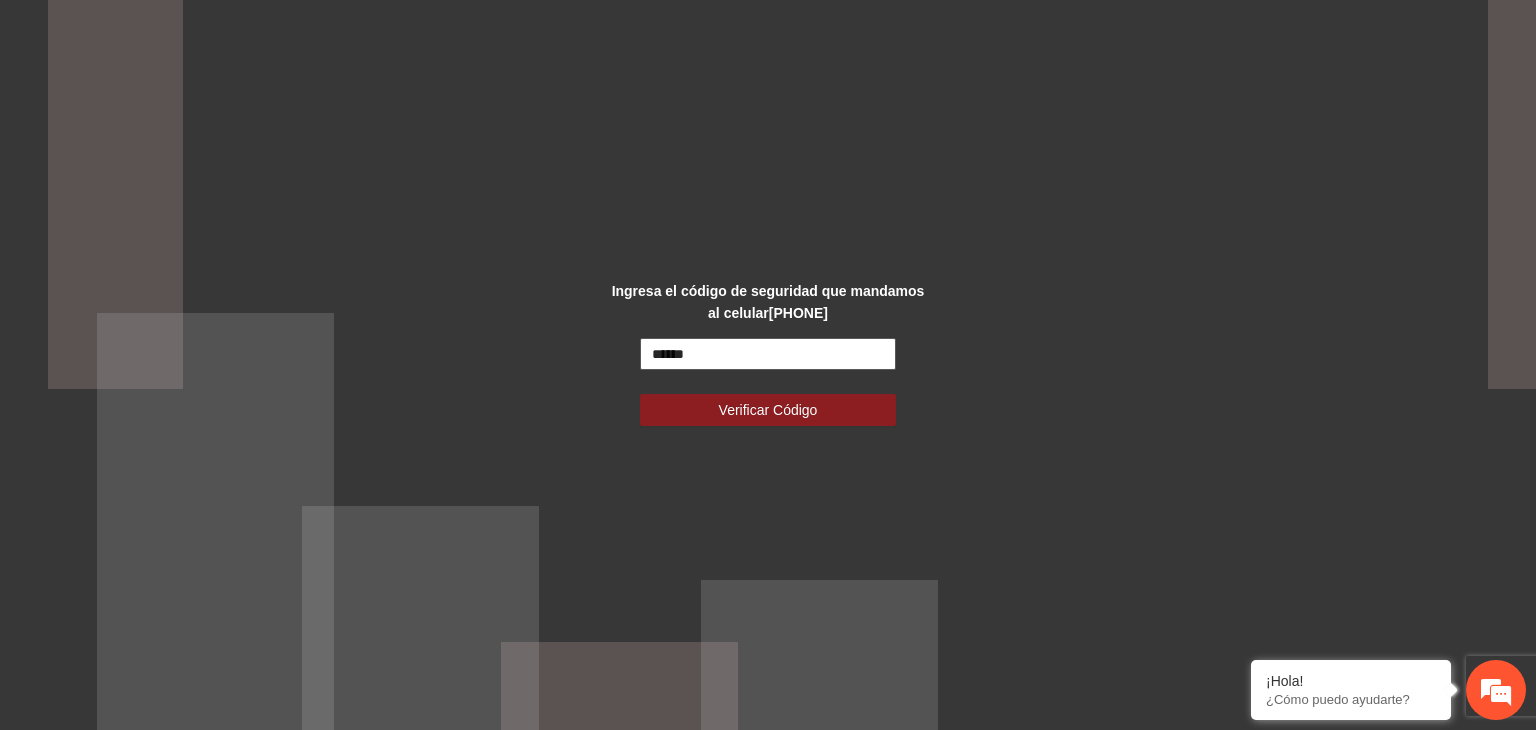 type on "******" 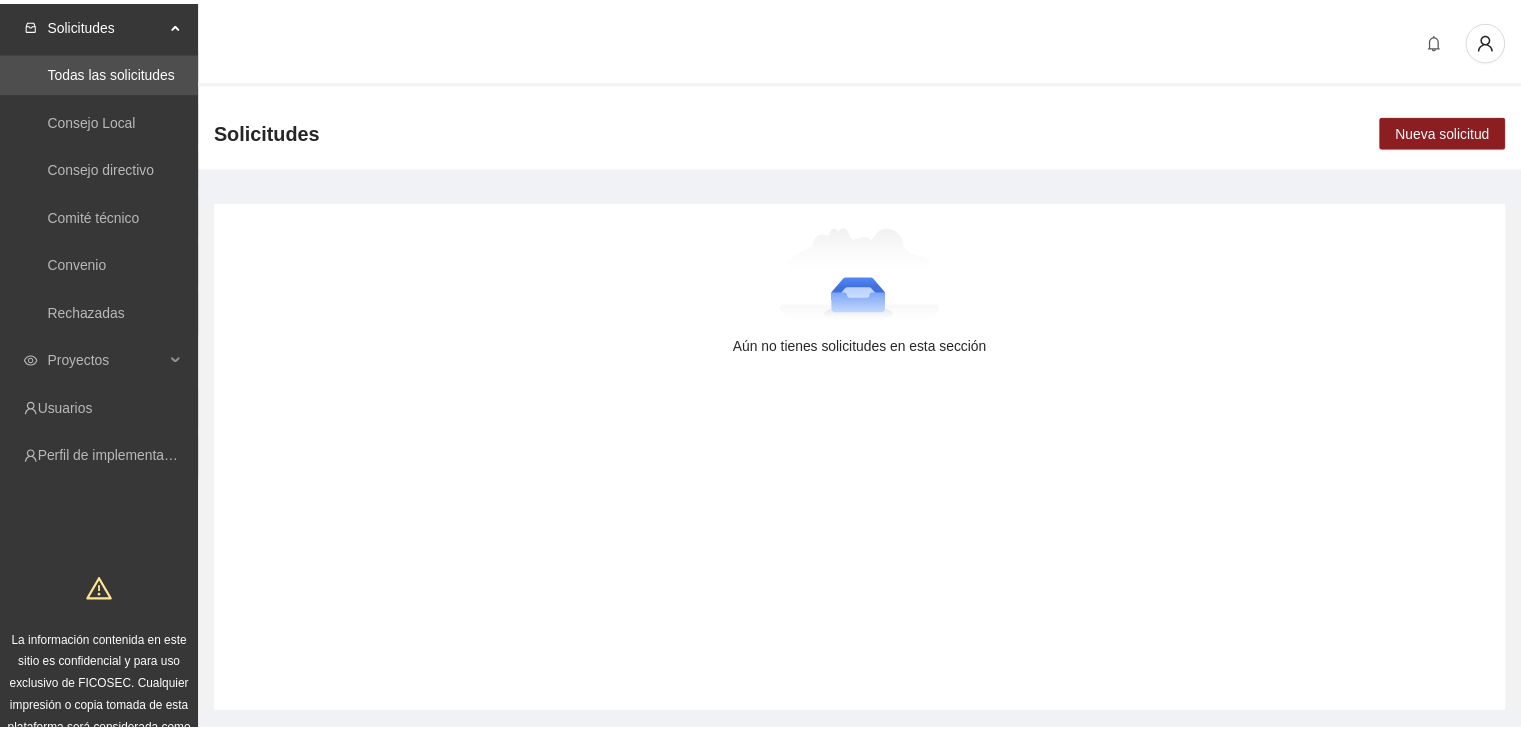 scroll, scrollTop: 0, scrollLeft: 0, axis: both 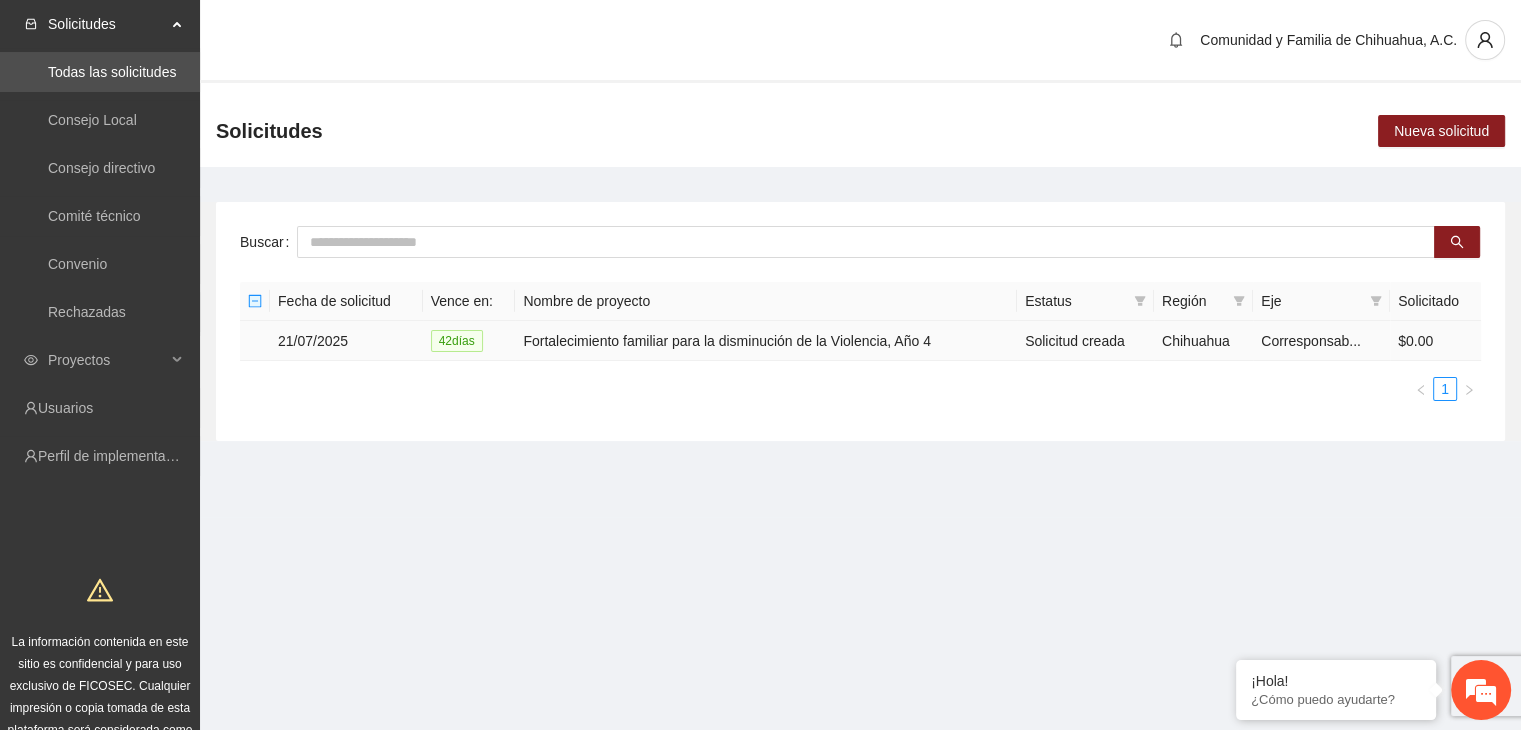 click on "21/07/2025" at bounding box center (346, 341) 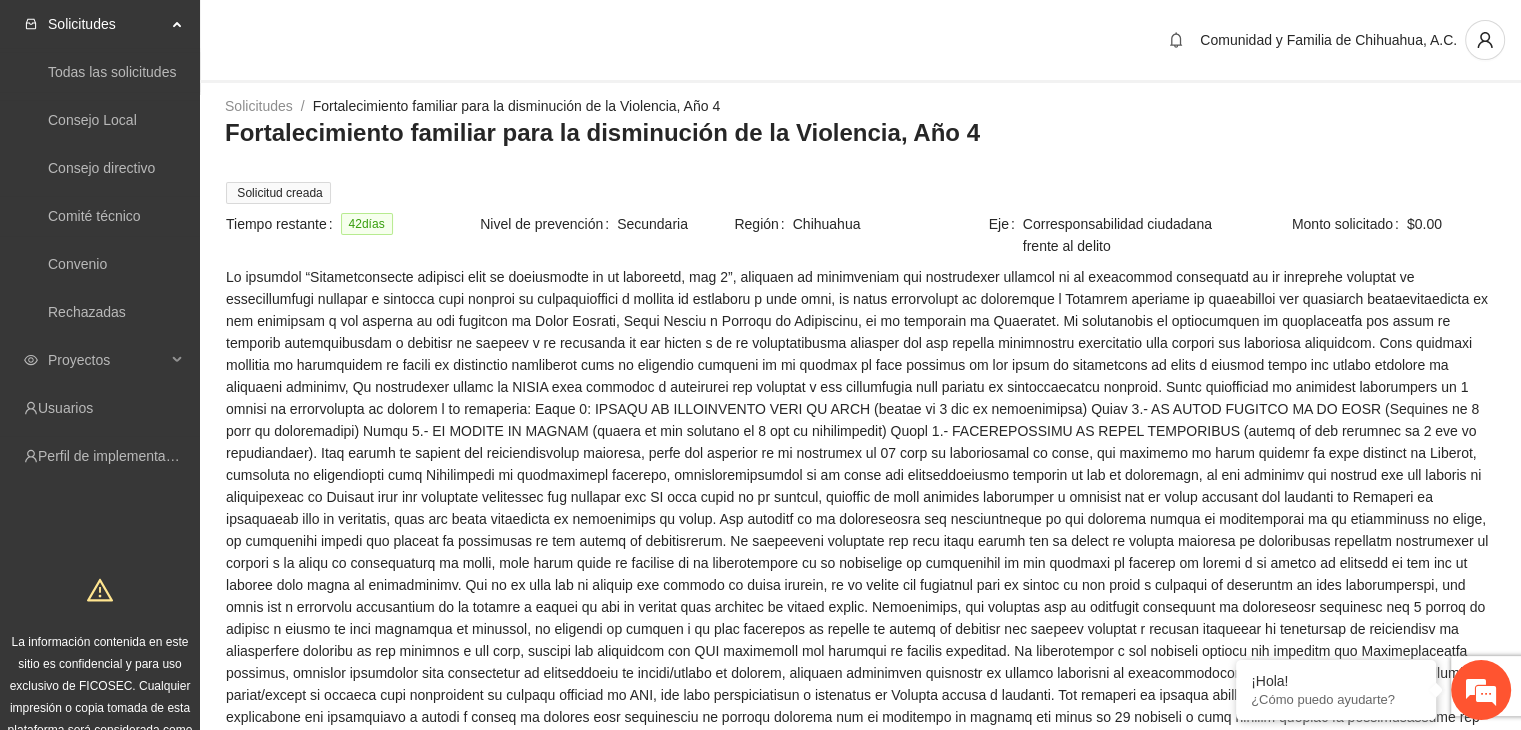 scroll, scrollTop: 0, scrollLeft: 0, axis: both 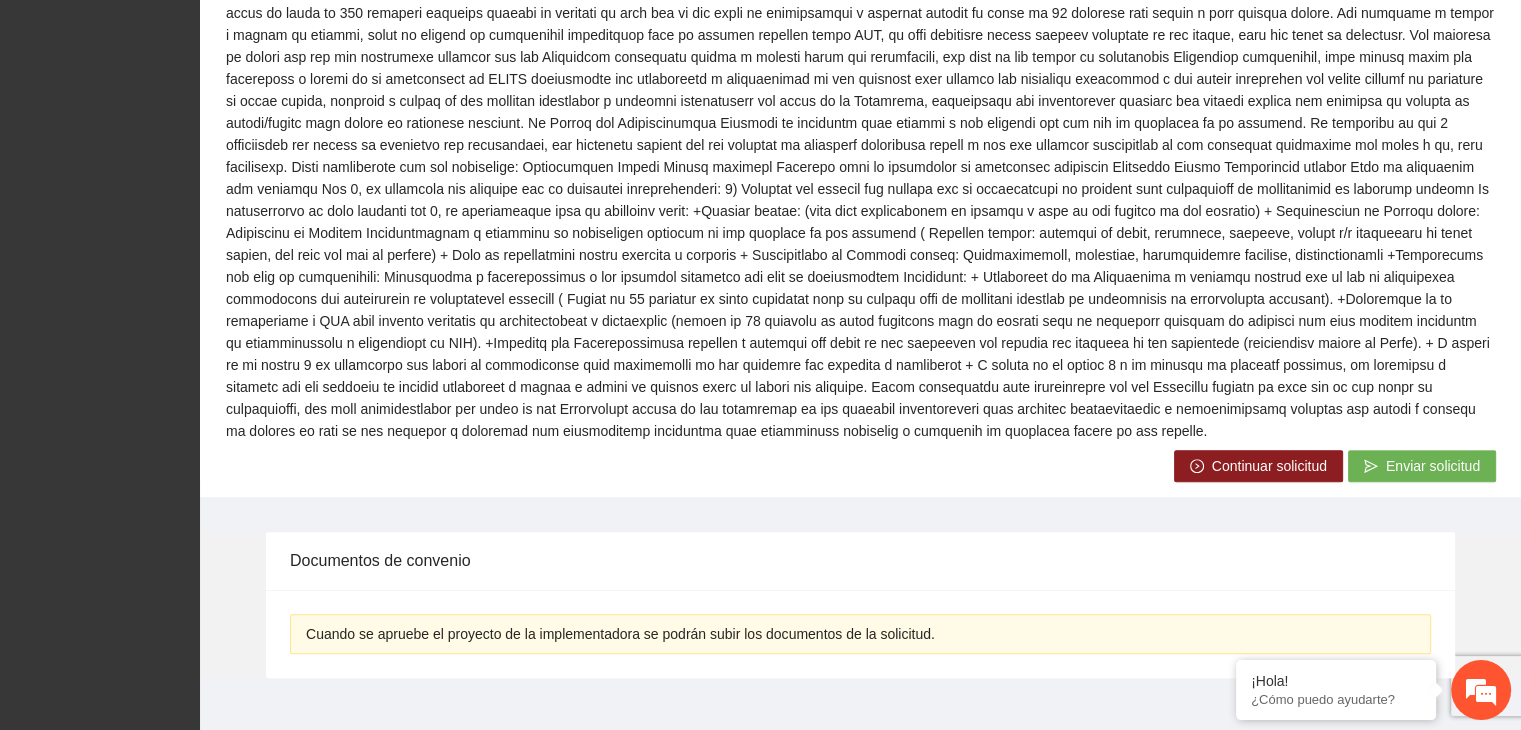 click on "Continuar solicitud" at bounding box center (1269, 466) 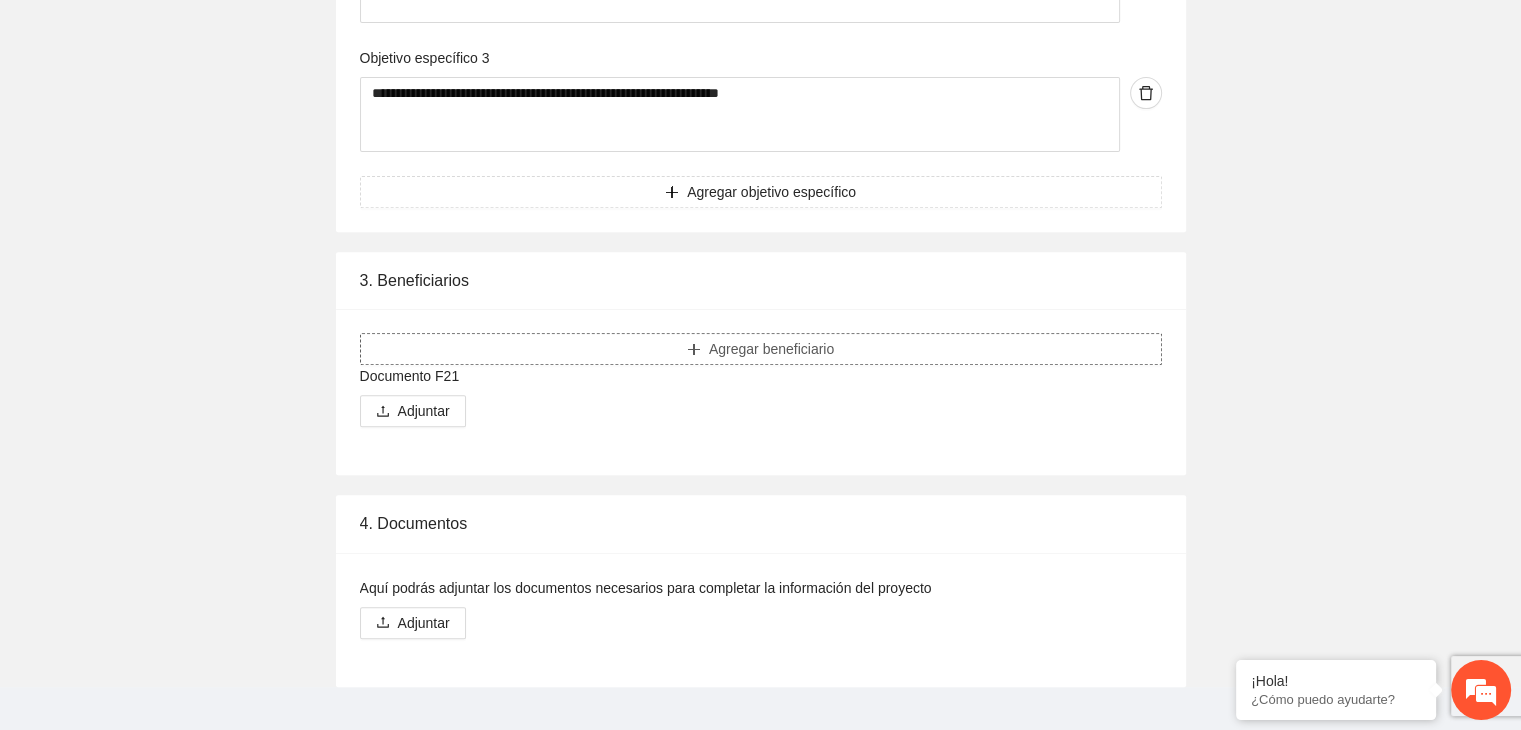 scroll, scrollTop: 8393, scrollLeft: 0, axis: vertical 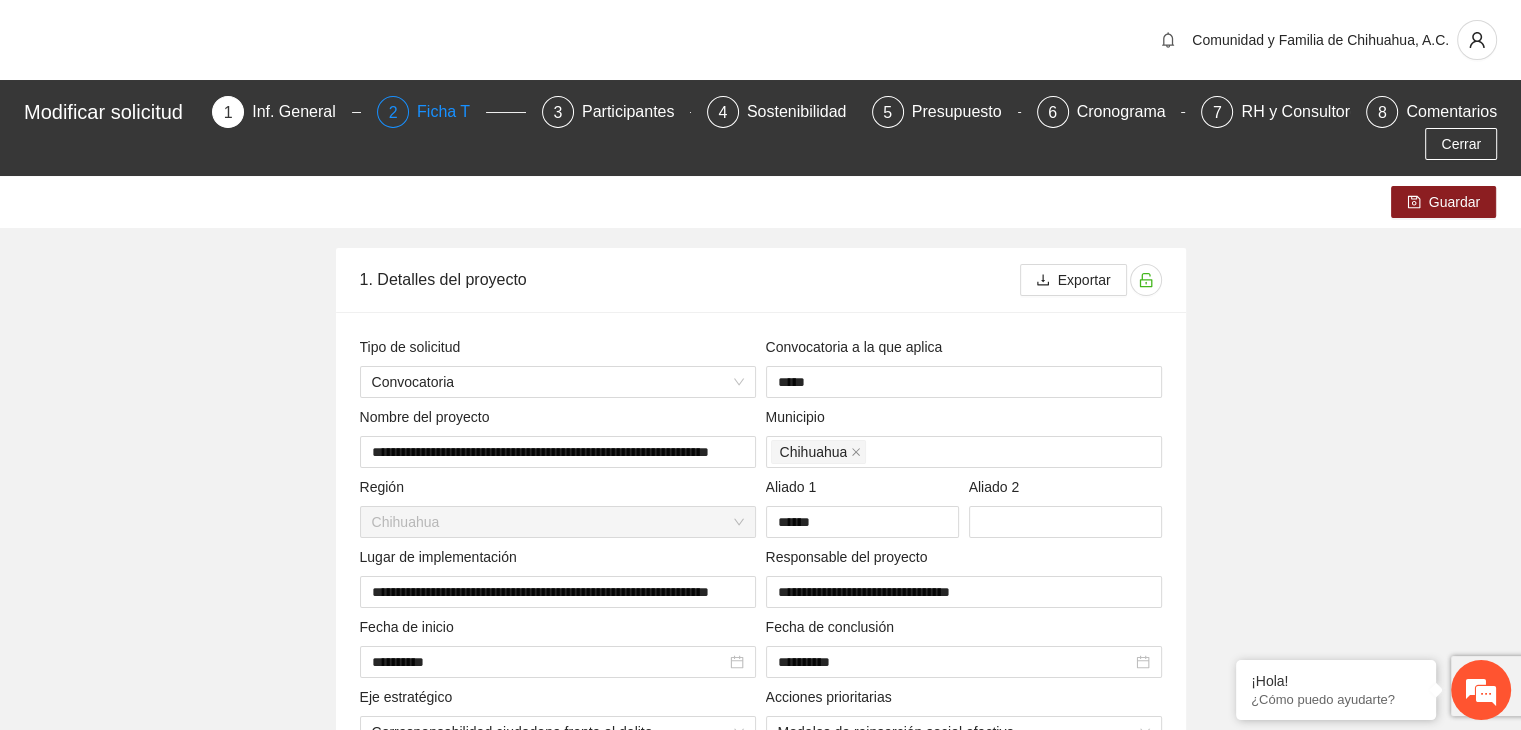 click on "2" at bounding box center (393, 112) 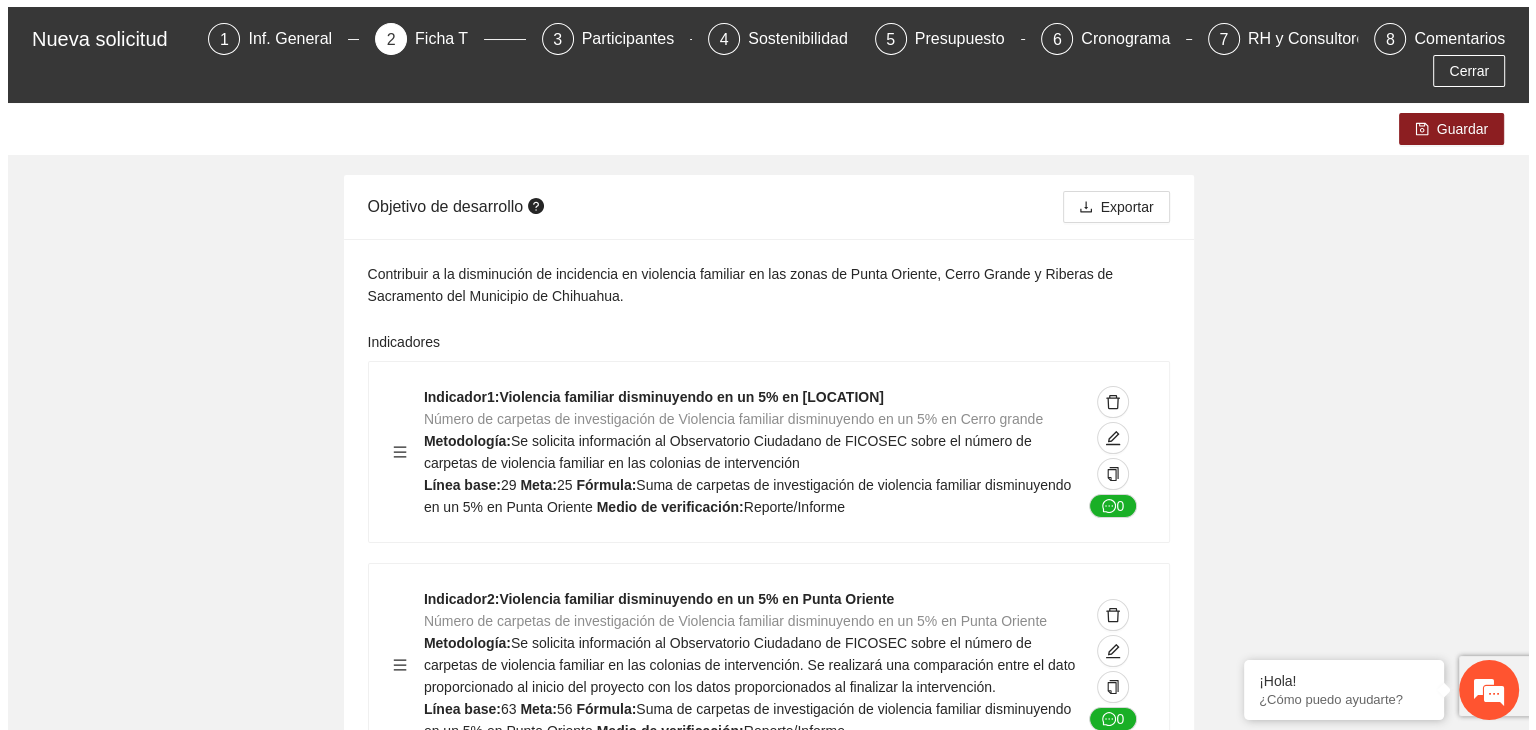 scroll, scrollTop: 0, scrollLeft: 0, axis: both 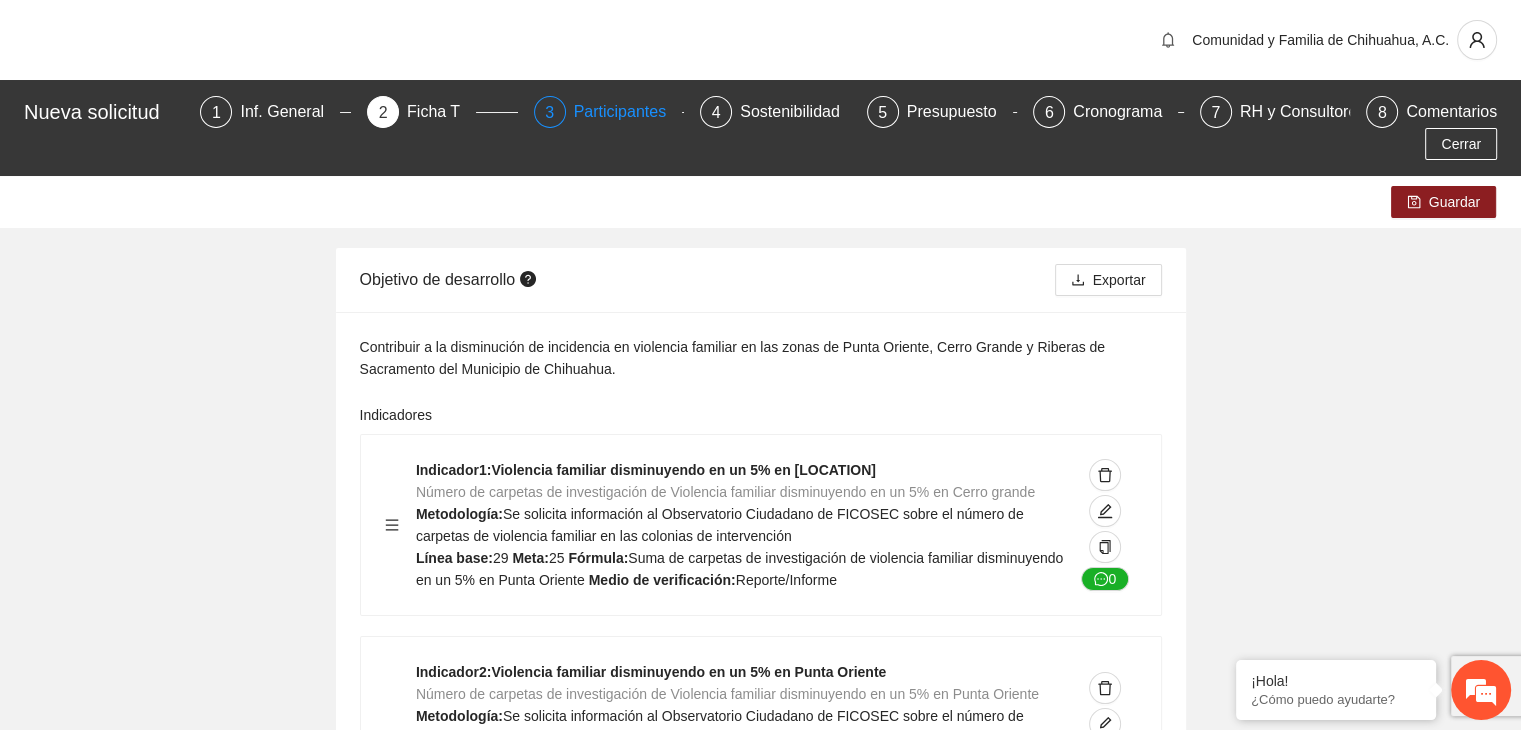 click on "Participantes" at bounding box center [628, 112] 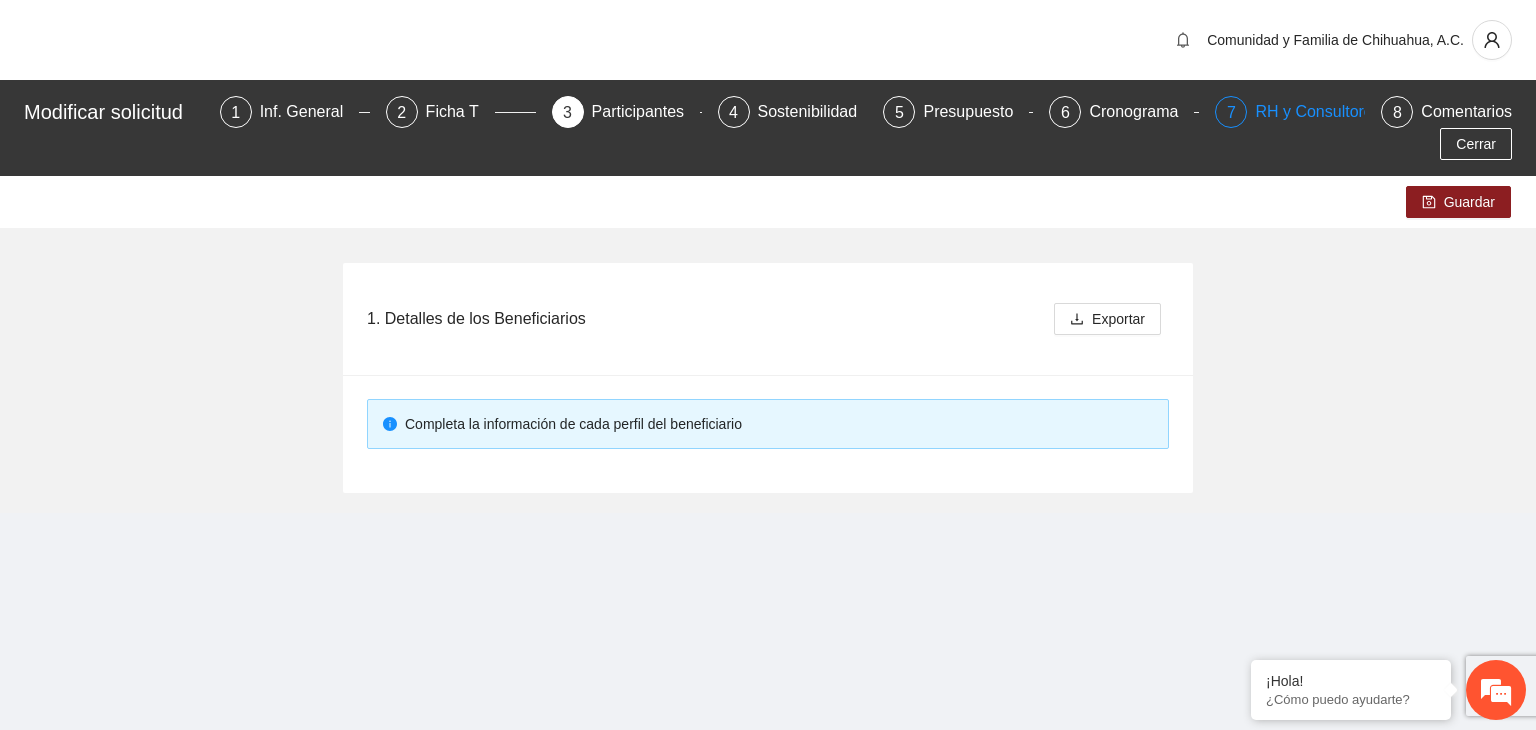 click on "RH y Consultores" at bounding box center (1325, 112) 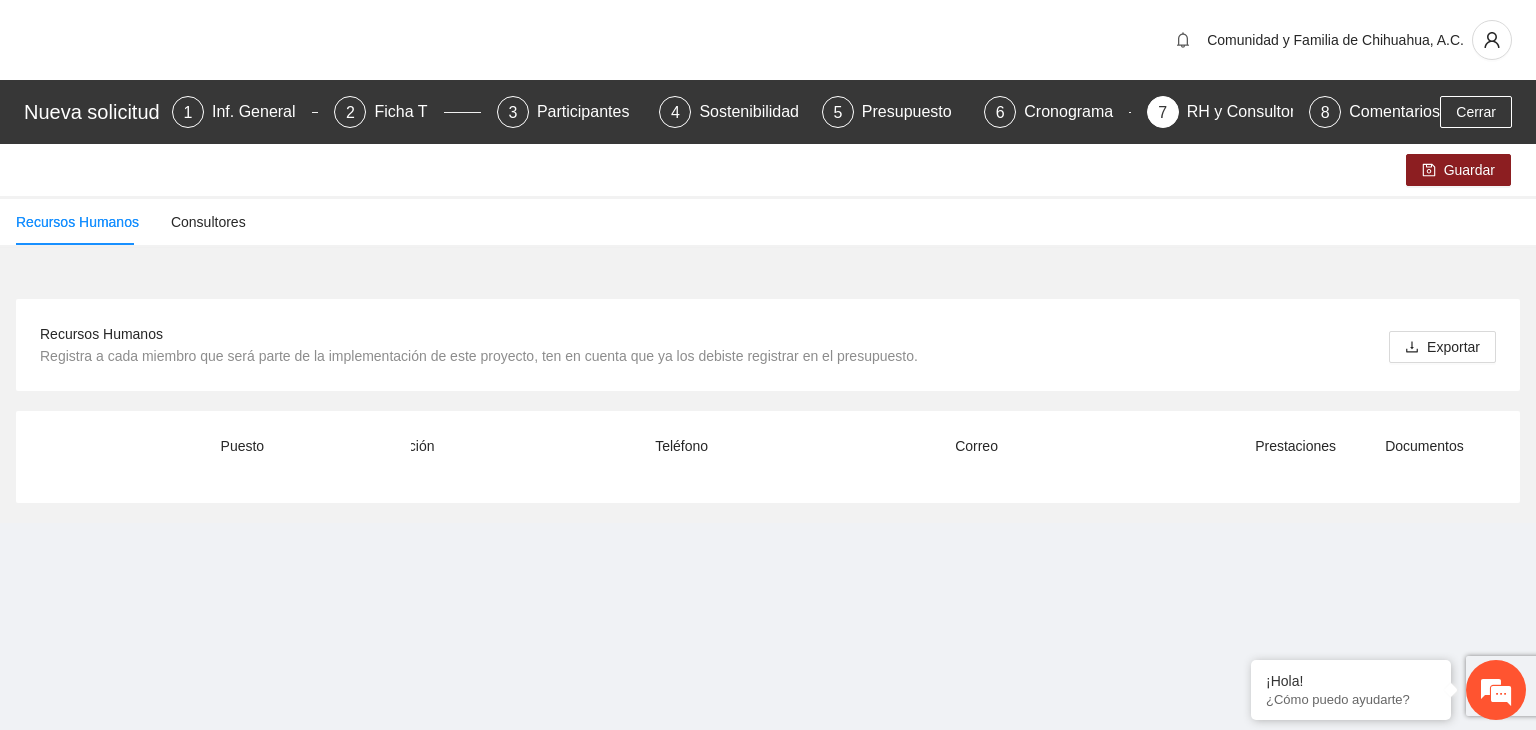 scroll, scrollTop: 0, scrollLeft: 820, axis: horizontal 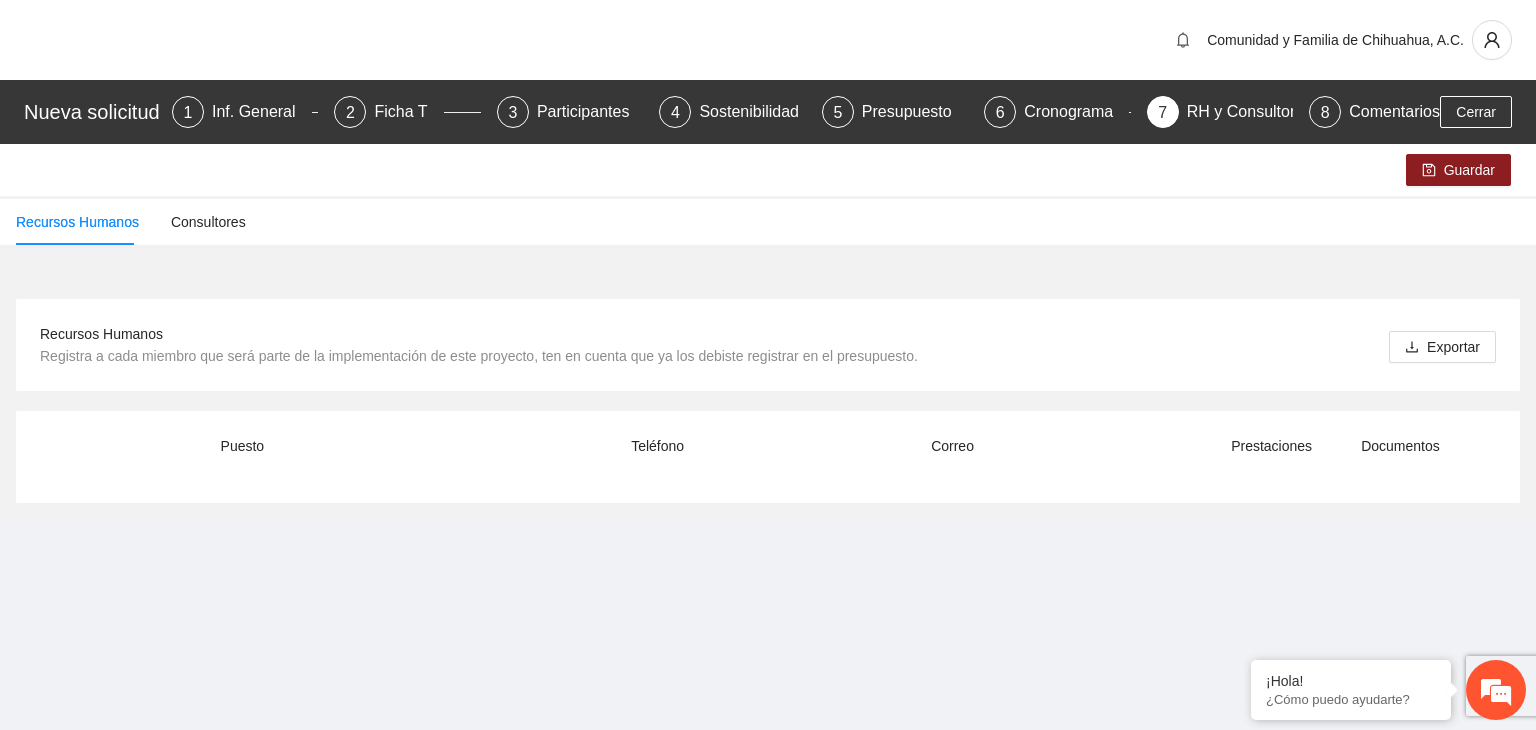 click on "Documentos" at bounding box center [1400, 446] 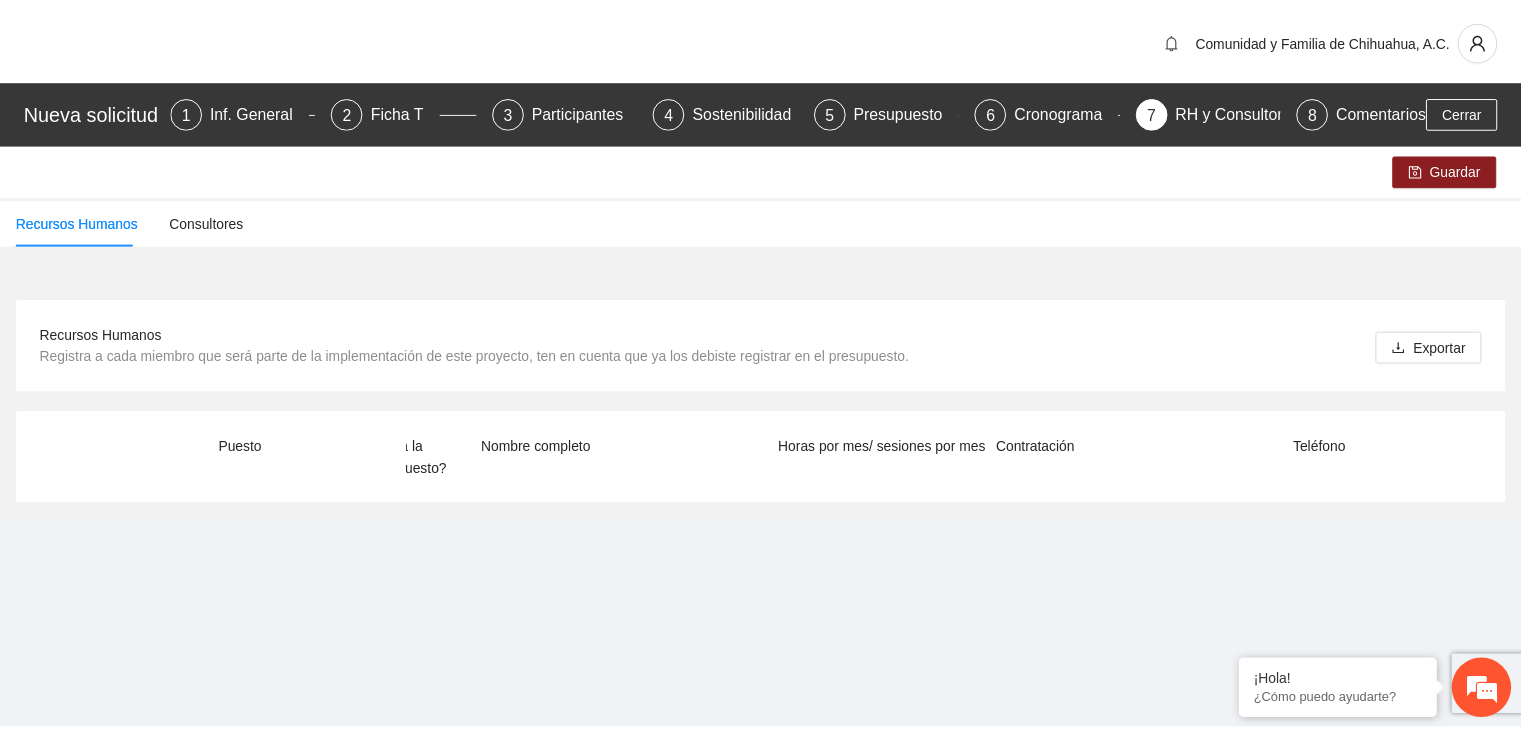 scroll, scrollTop: 0, scrollLeft: 0, axis: both 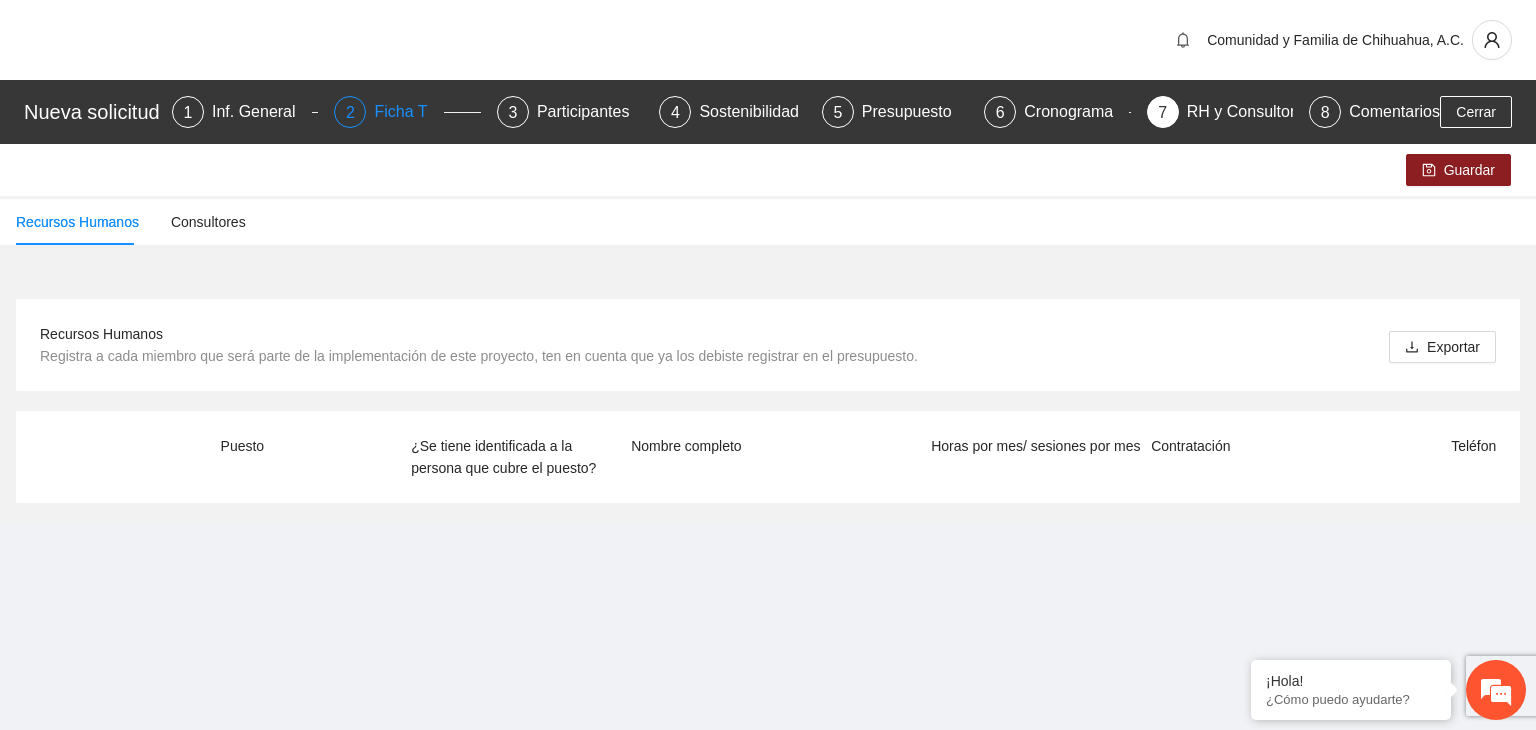 click on "2" at bounding box center (350, 112) 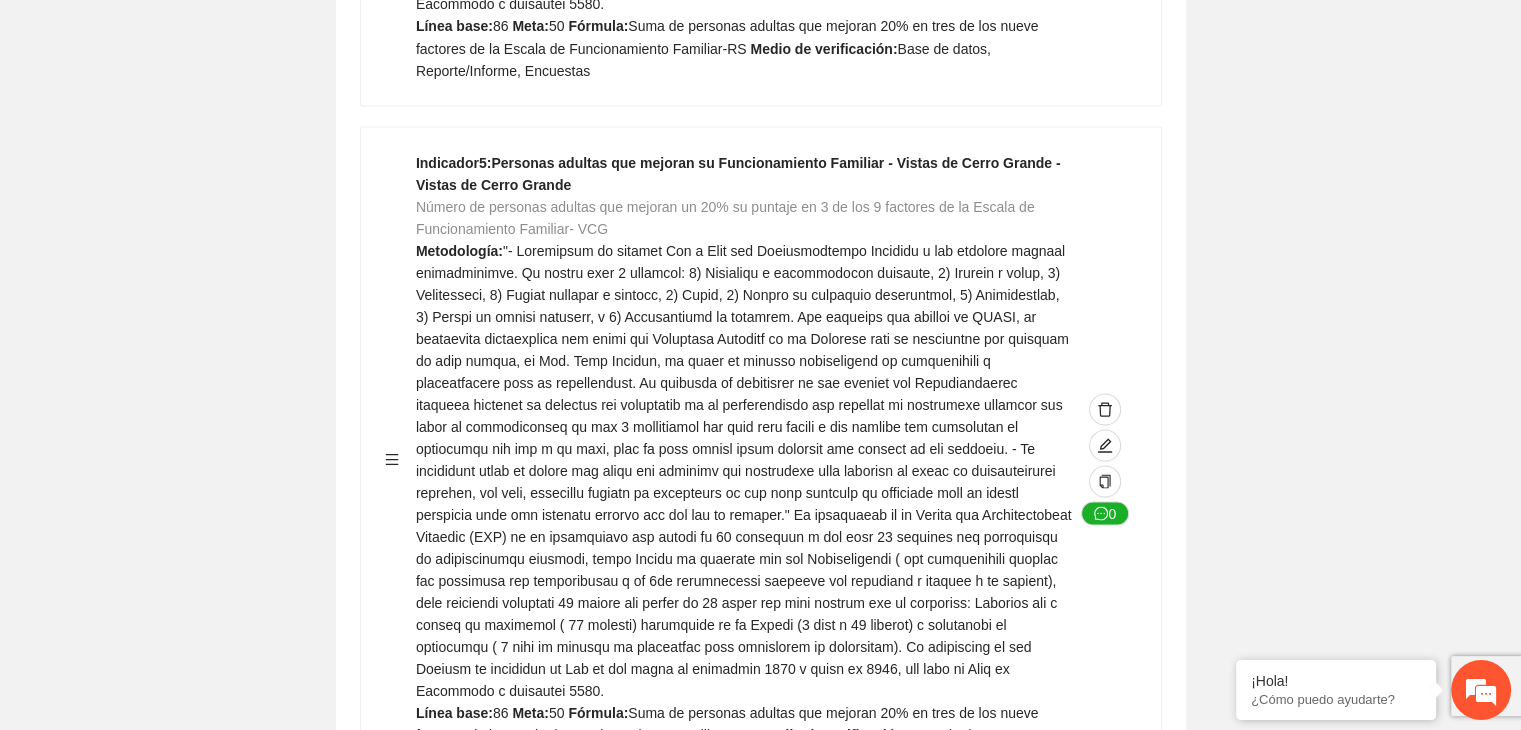 scroll, scrollTop: 3834, scrollLeft: 0, axis: vertical 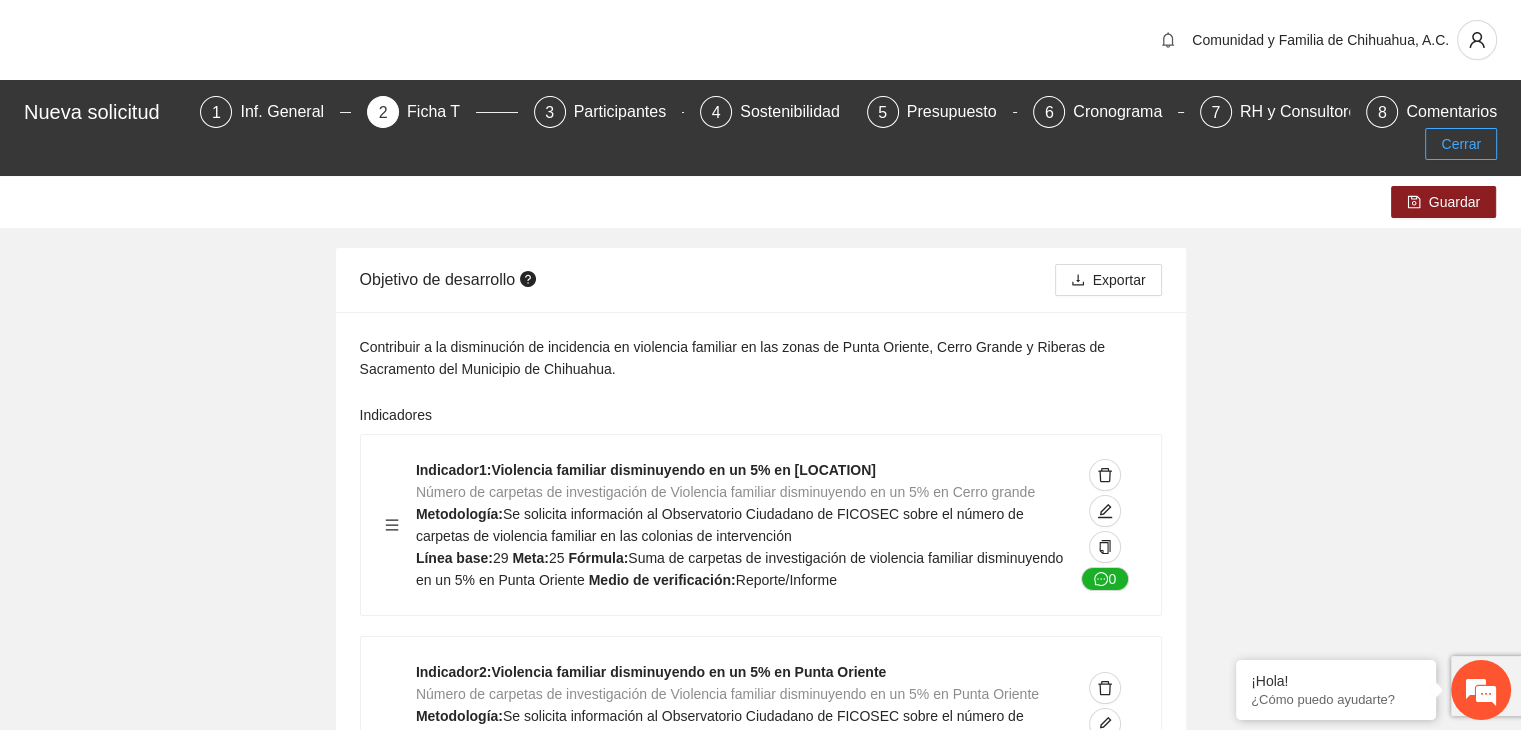 click on "Cerrar" at bounding box center [1461, 144] 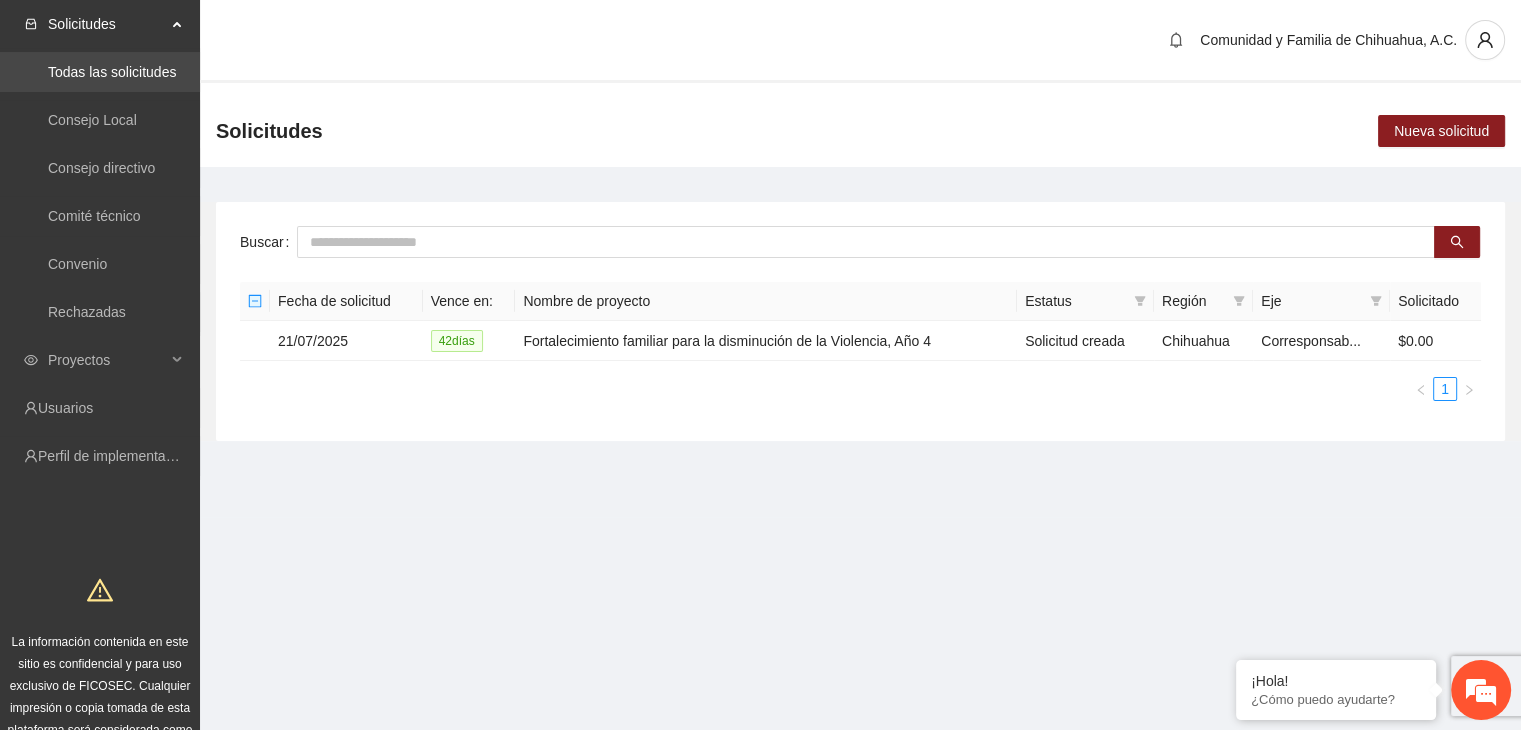 click on "Todas las solicitudes" at bounding box center (112, 72) 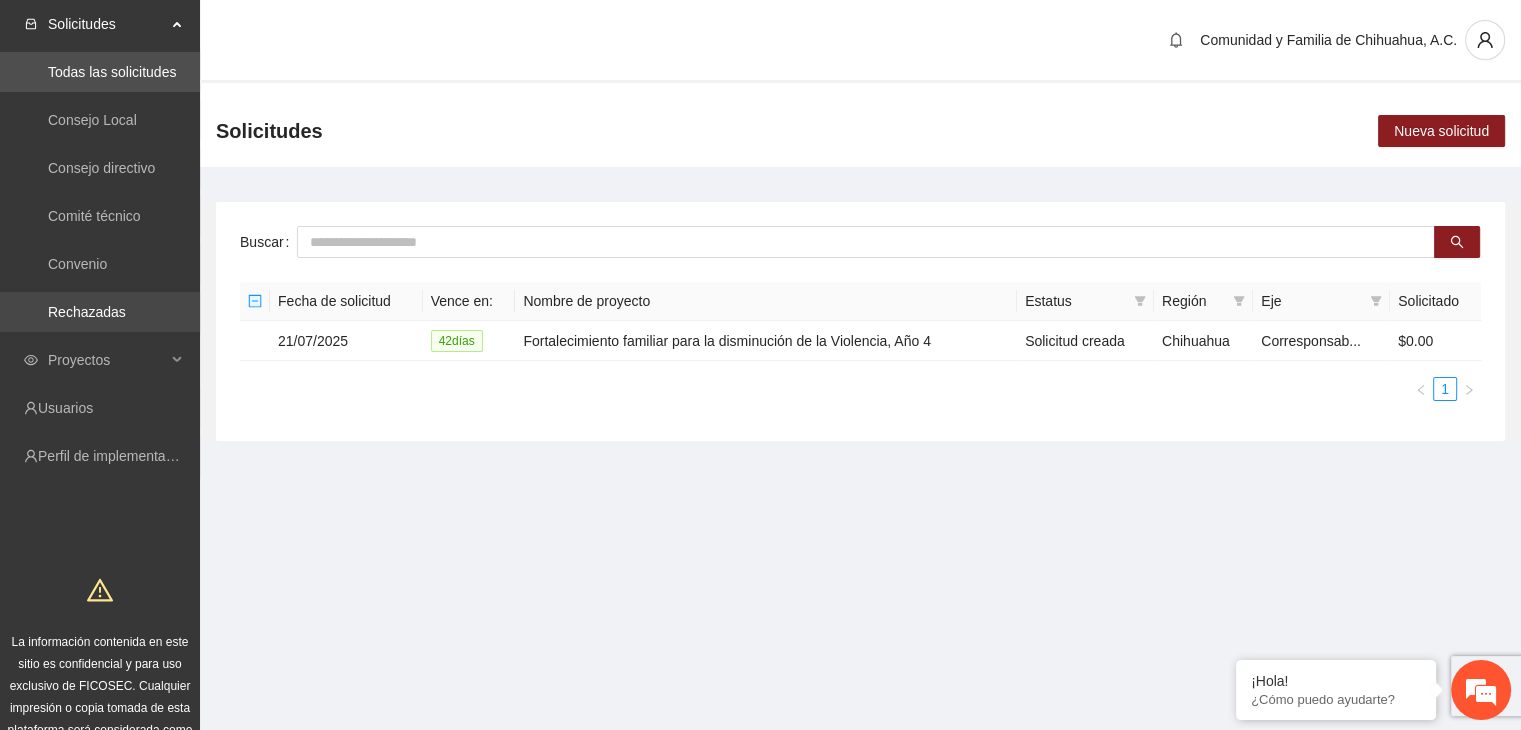 click on "Rechazadas" at bounding box center (87, 312) 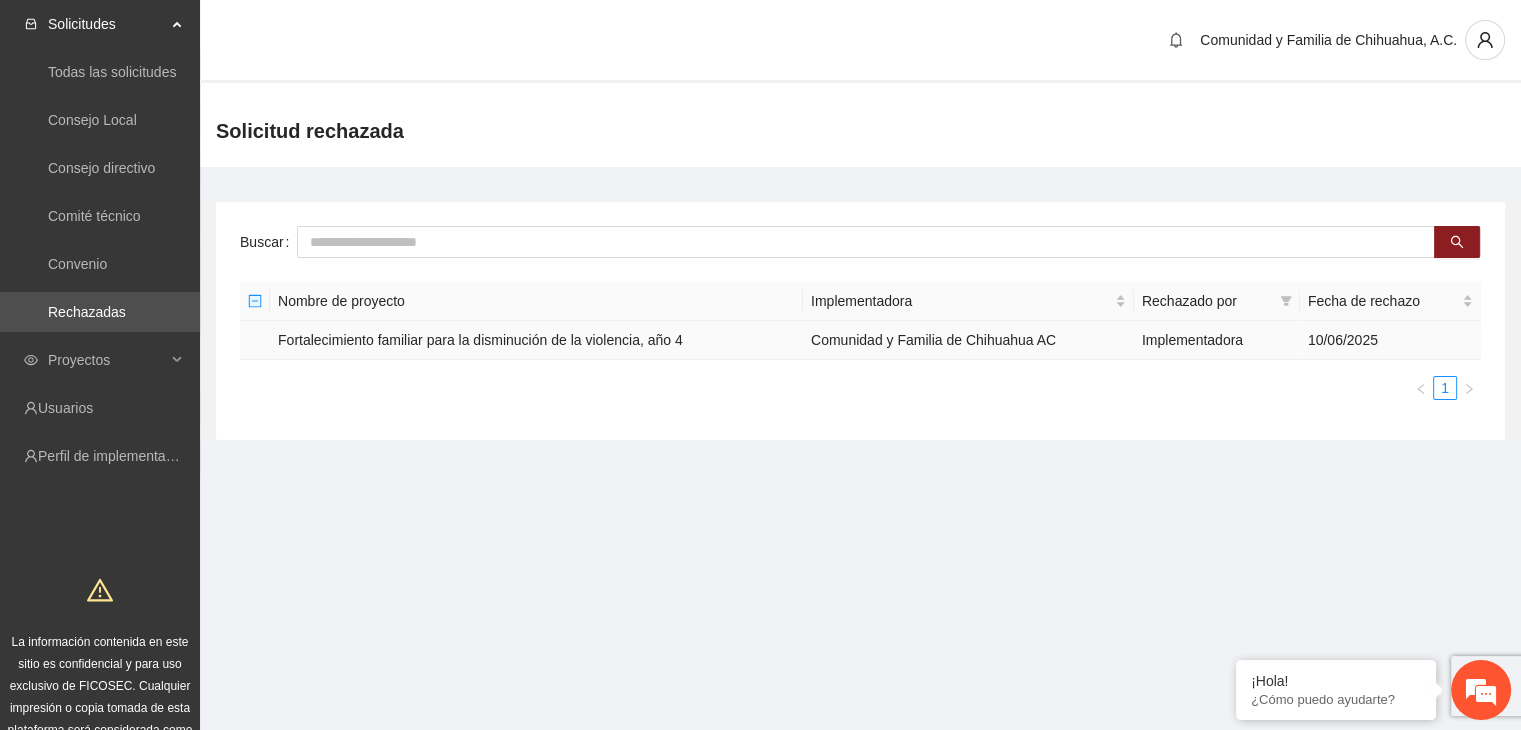 click on "Fortalecimiento  familiar para la disminución de la violencia, año 4" at bounding box center [536, 340] 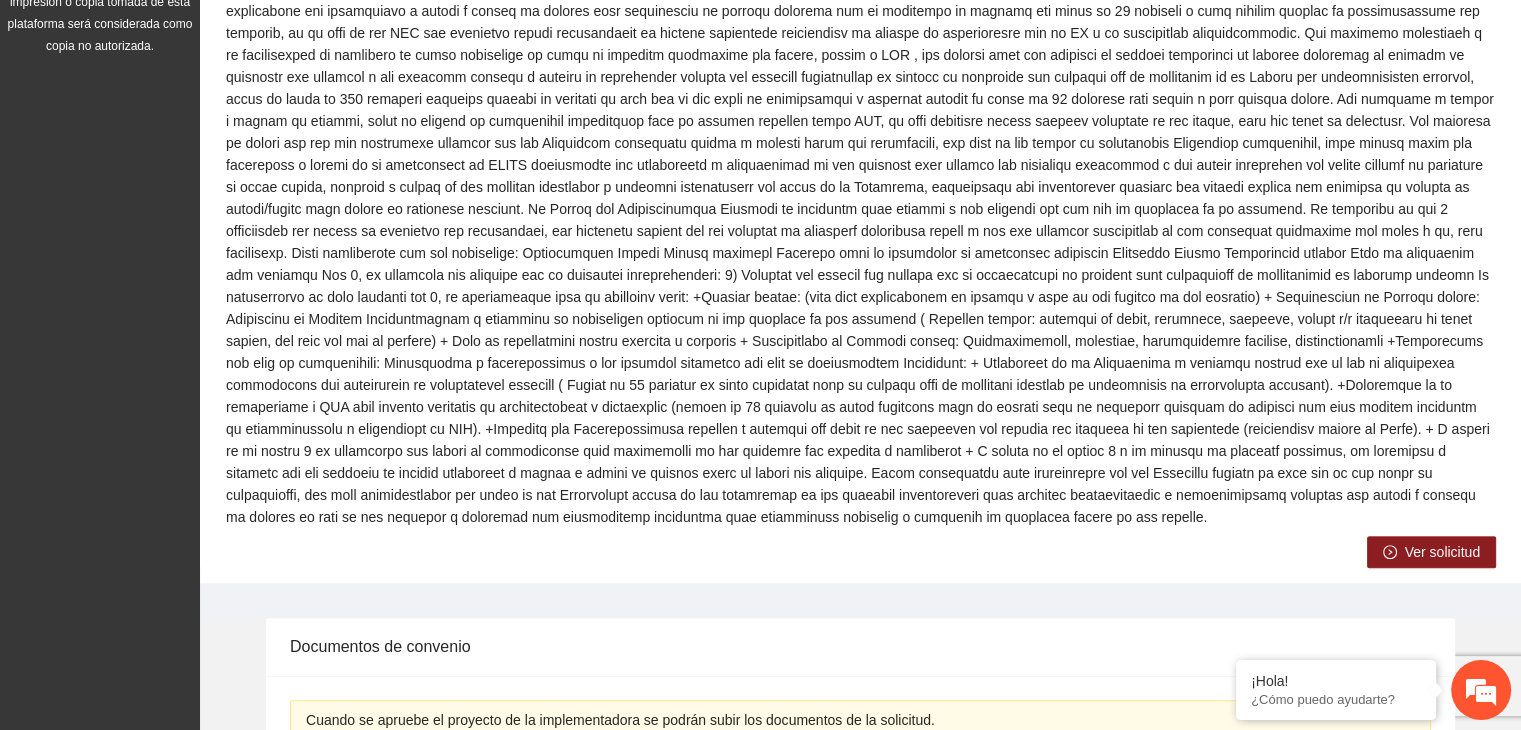 scroll, scrollTop: 792, scrollLeft: 0, axis: vertical 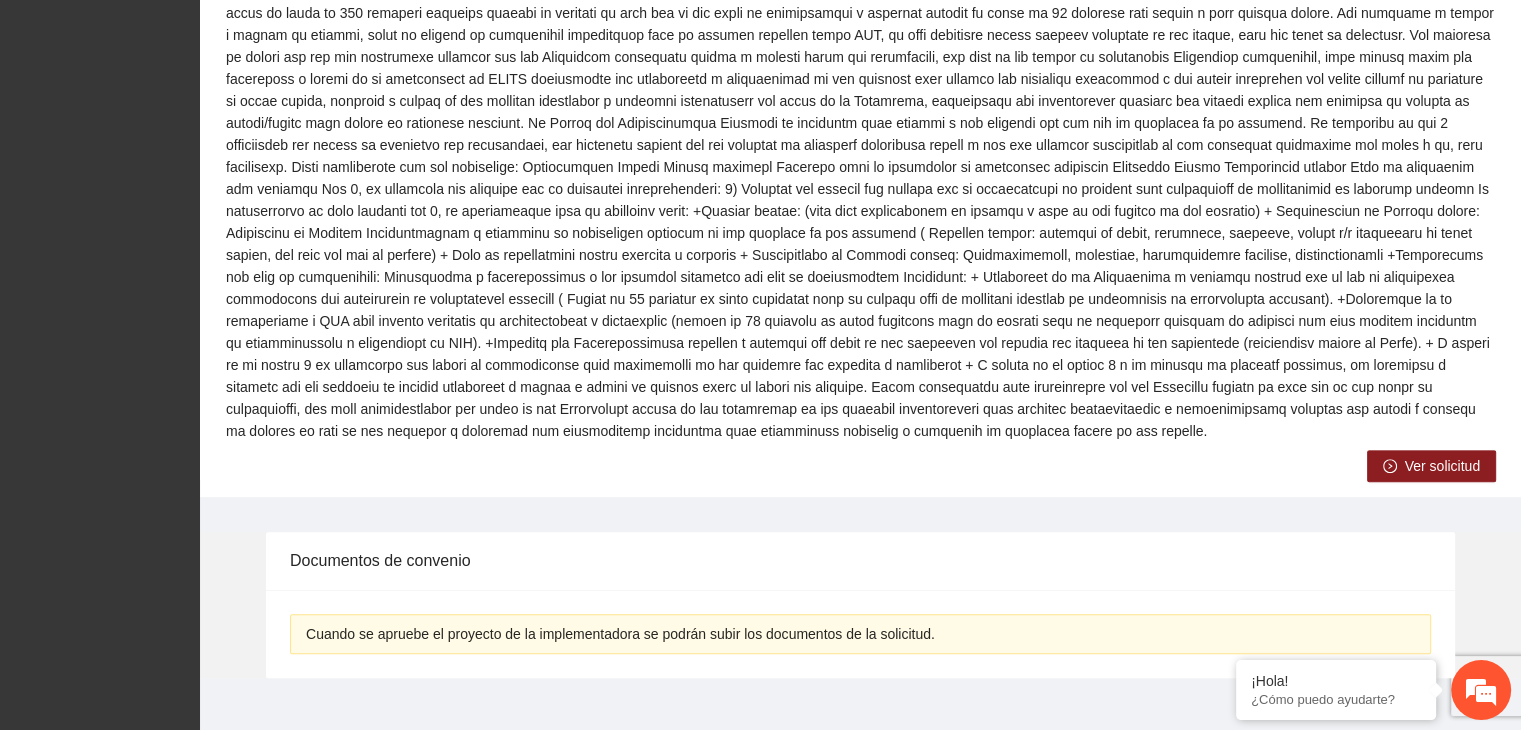 click on "Ver solicitud" at bounding box center (1442, 466) 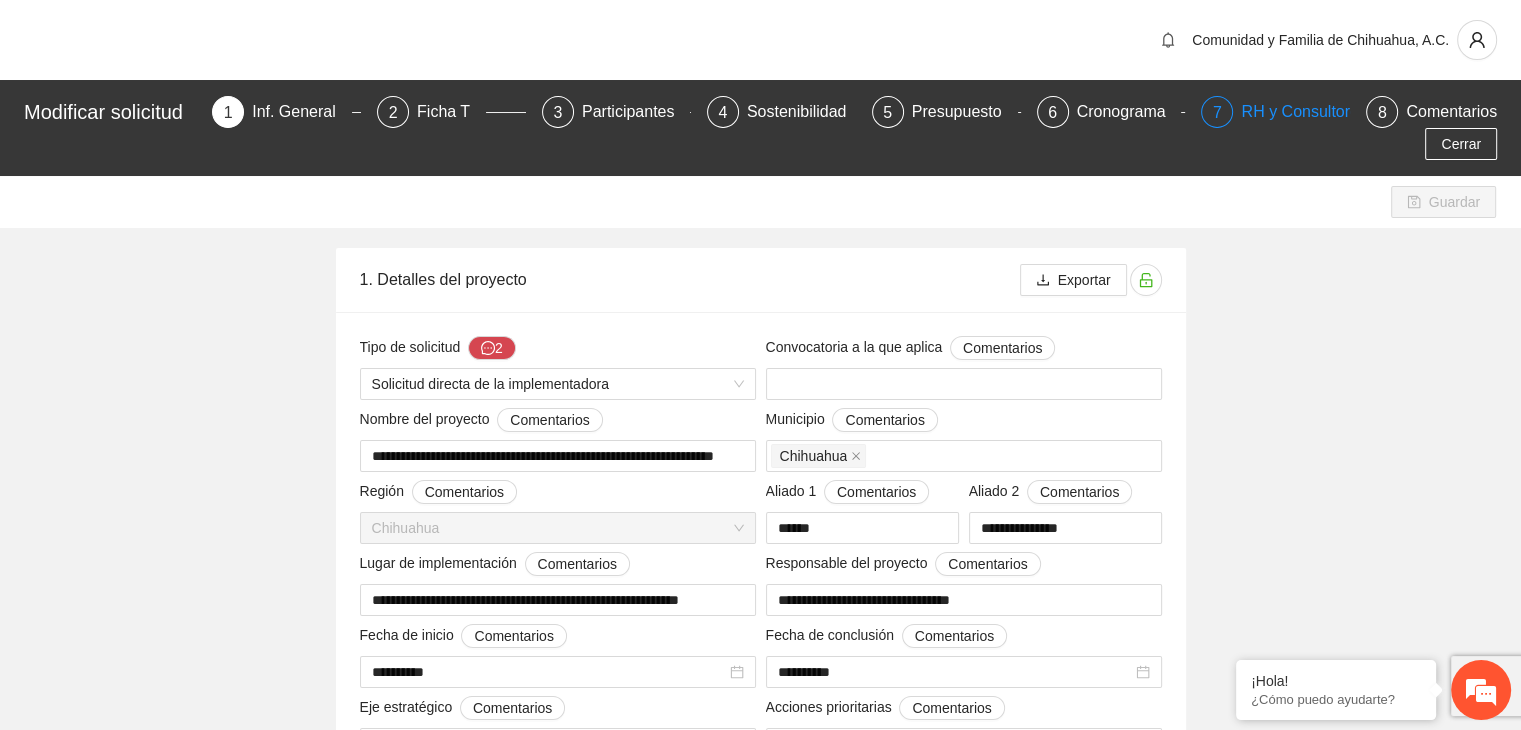click on "RH y Consultores" at bounding box center [1311, 112] 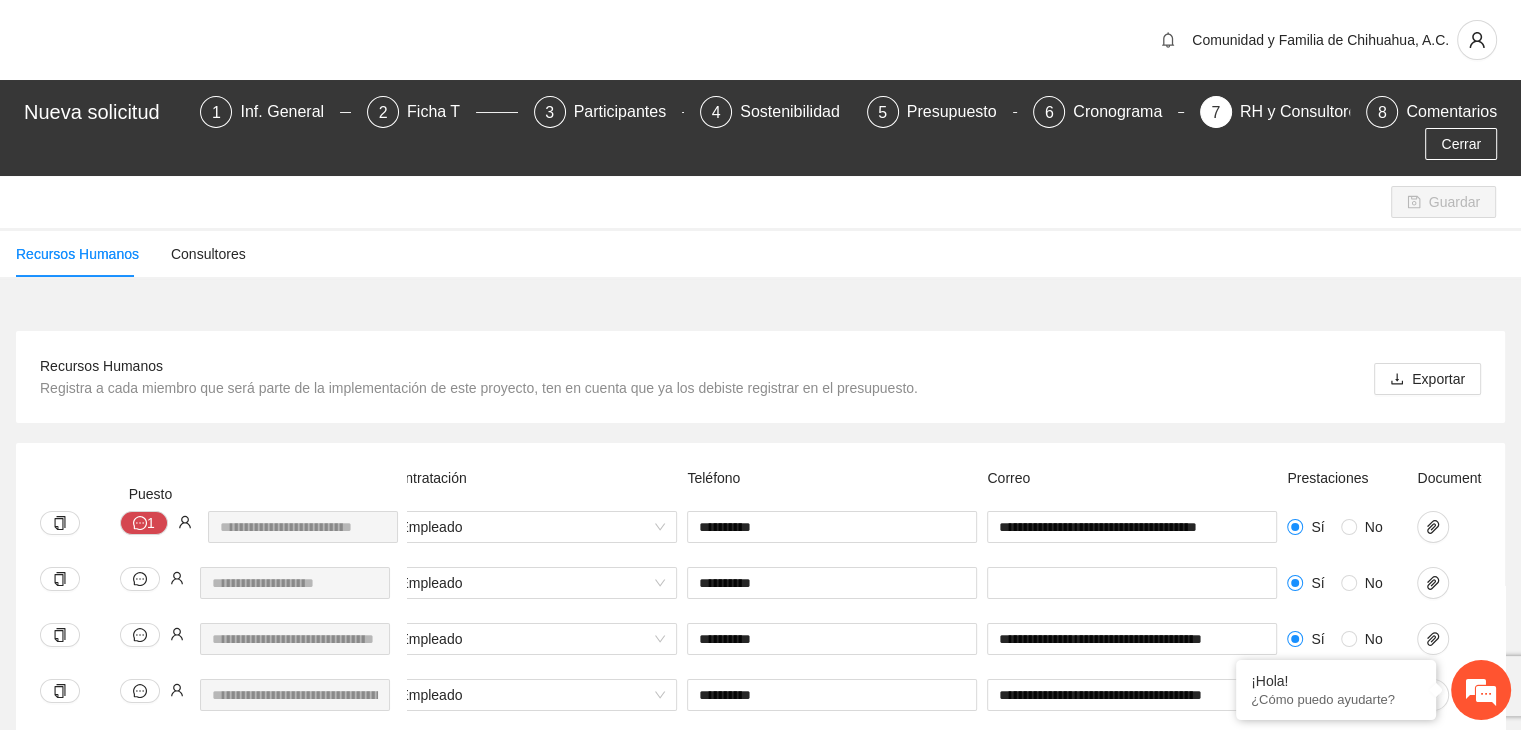 scroll, scrollTop: 0, scrollLeft: 831, axis: horizontal 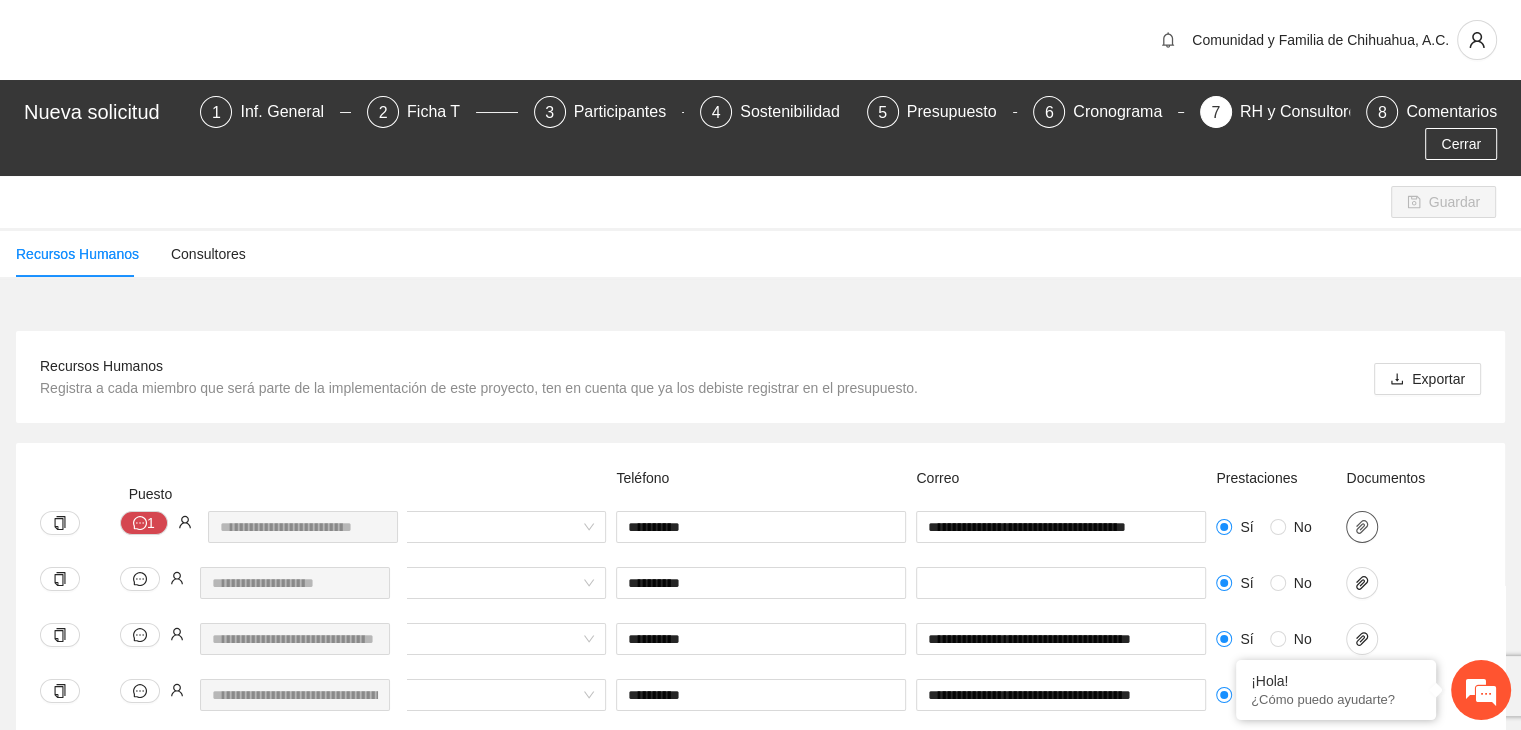 click 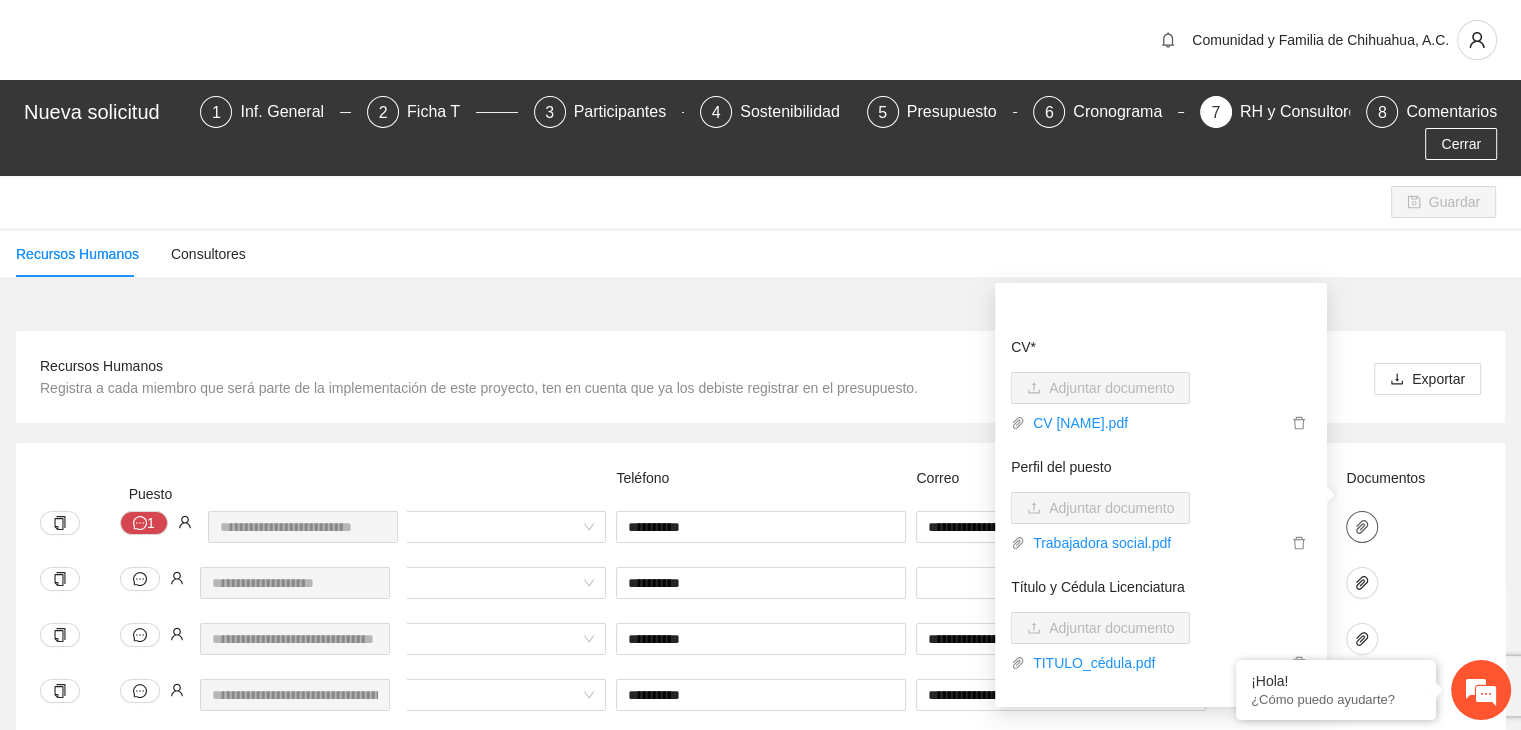 scroll, scrollTop: 0, scrollLeft: 0, axis: both 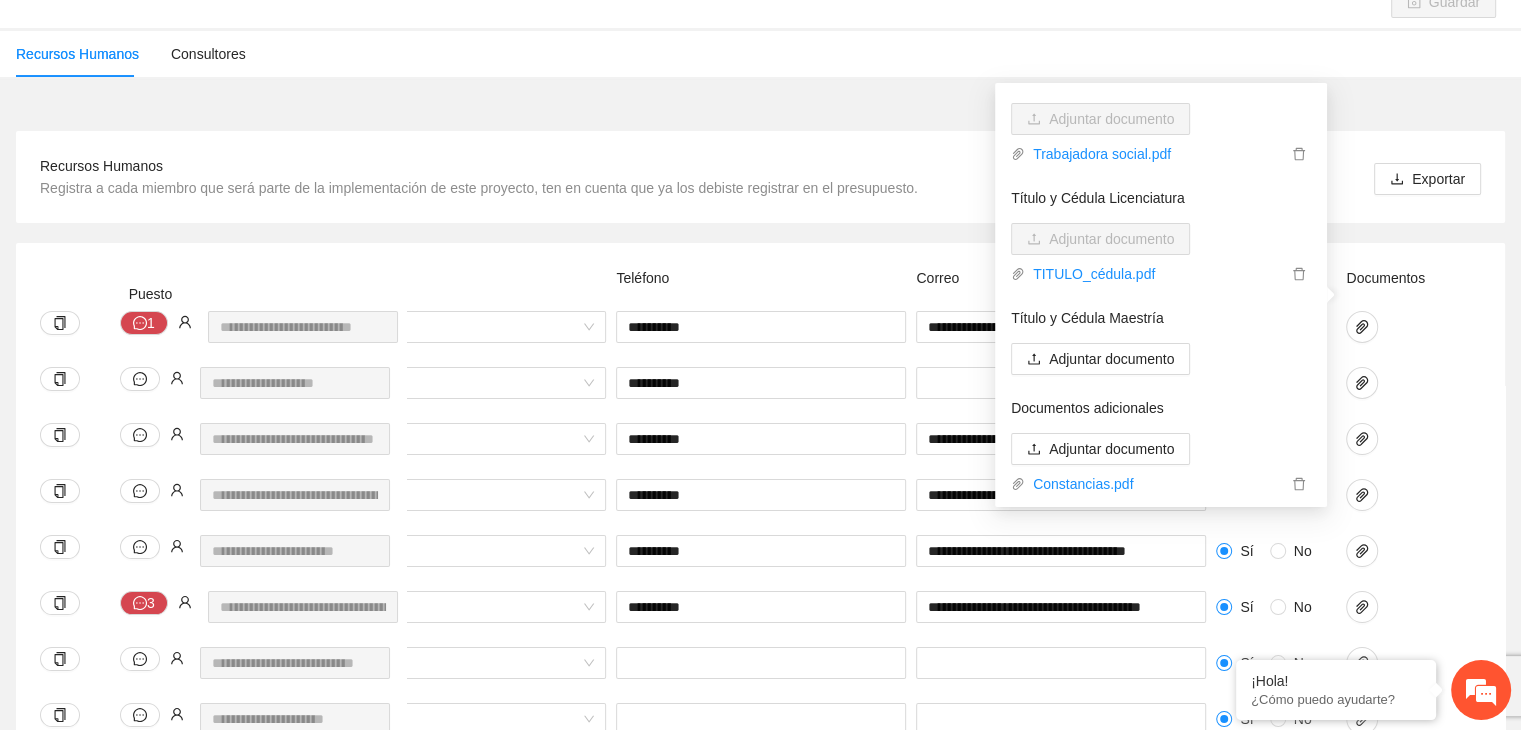click on "**********" at bounding box center (760, 701) 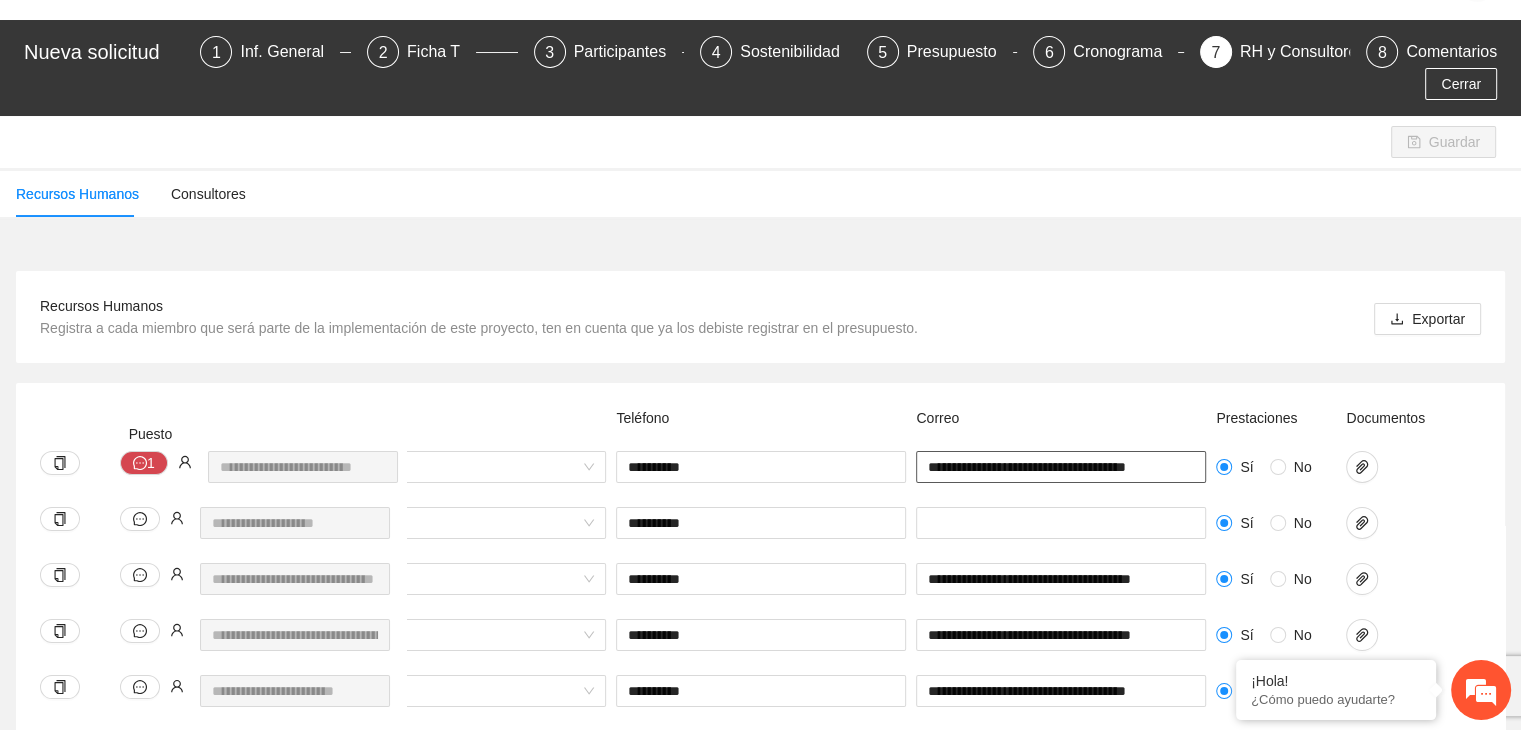 scroll, scrollTop: 0, scrollLeft: 0, axis: both 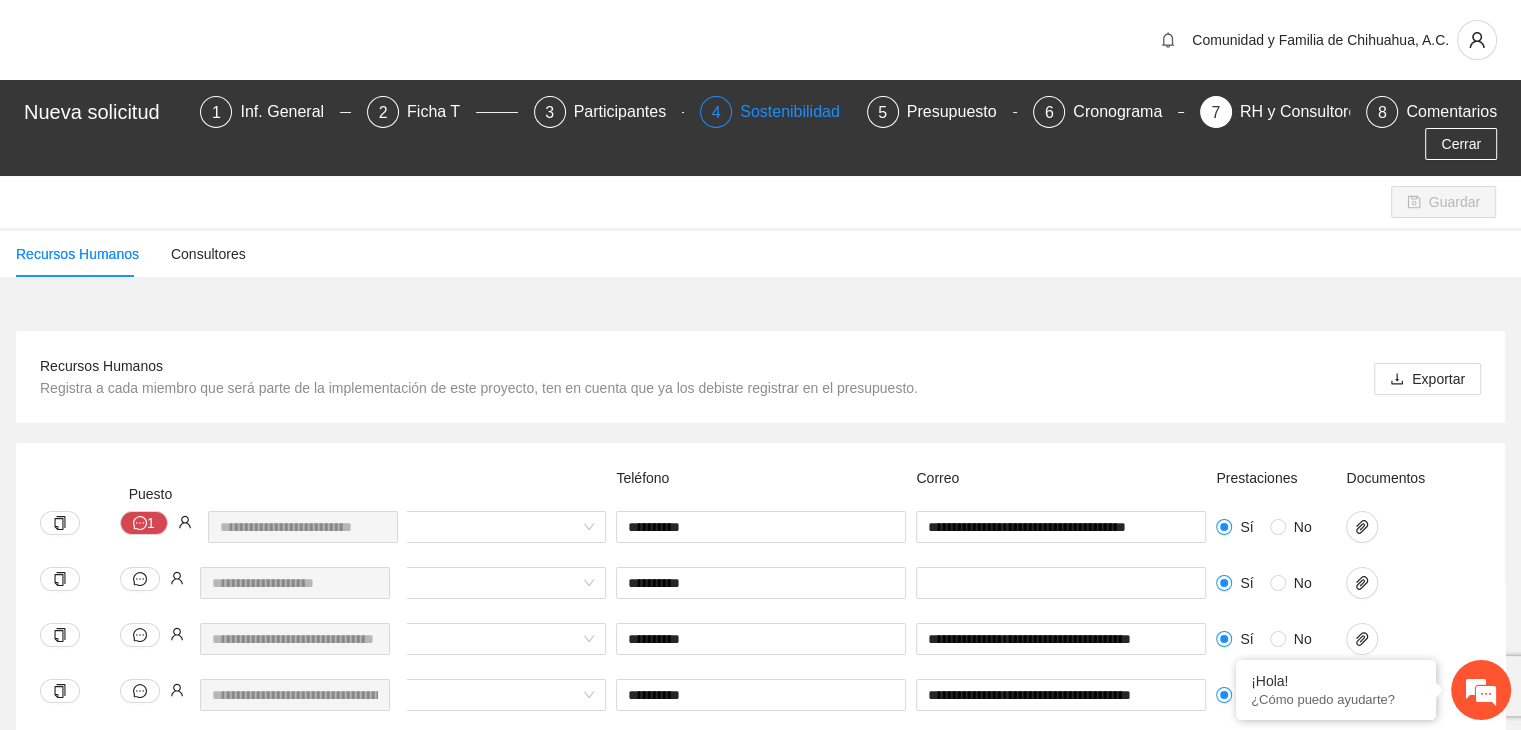 click on "Sostenibilidad" at bounding box center (798, 112) 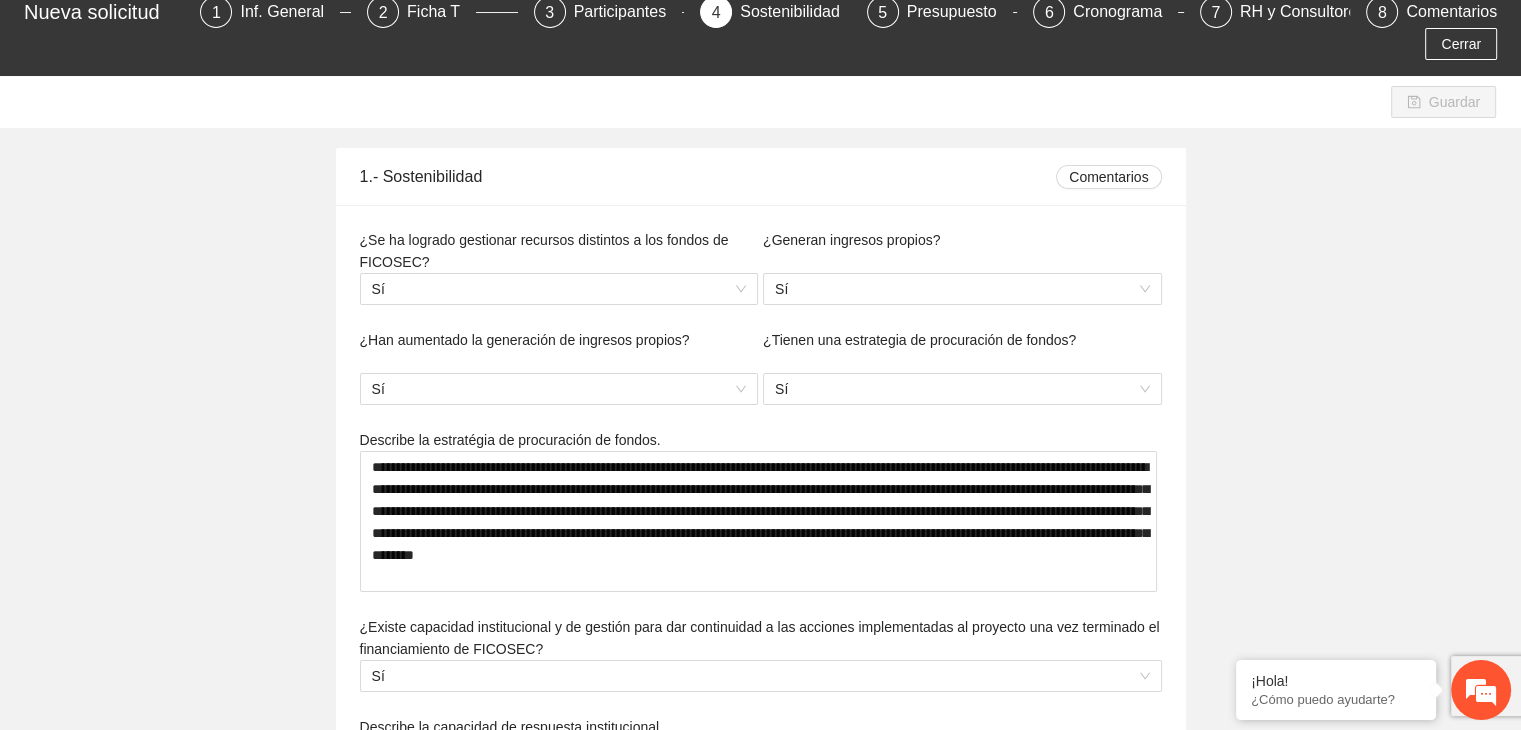 scroll, scrollTop: 200, scrollLeft: 0, axis: vertical 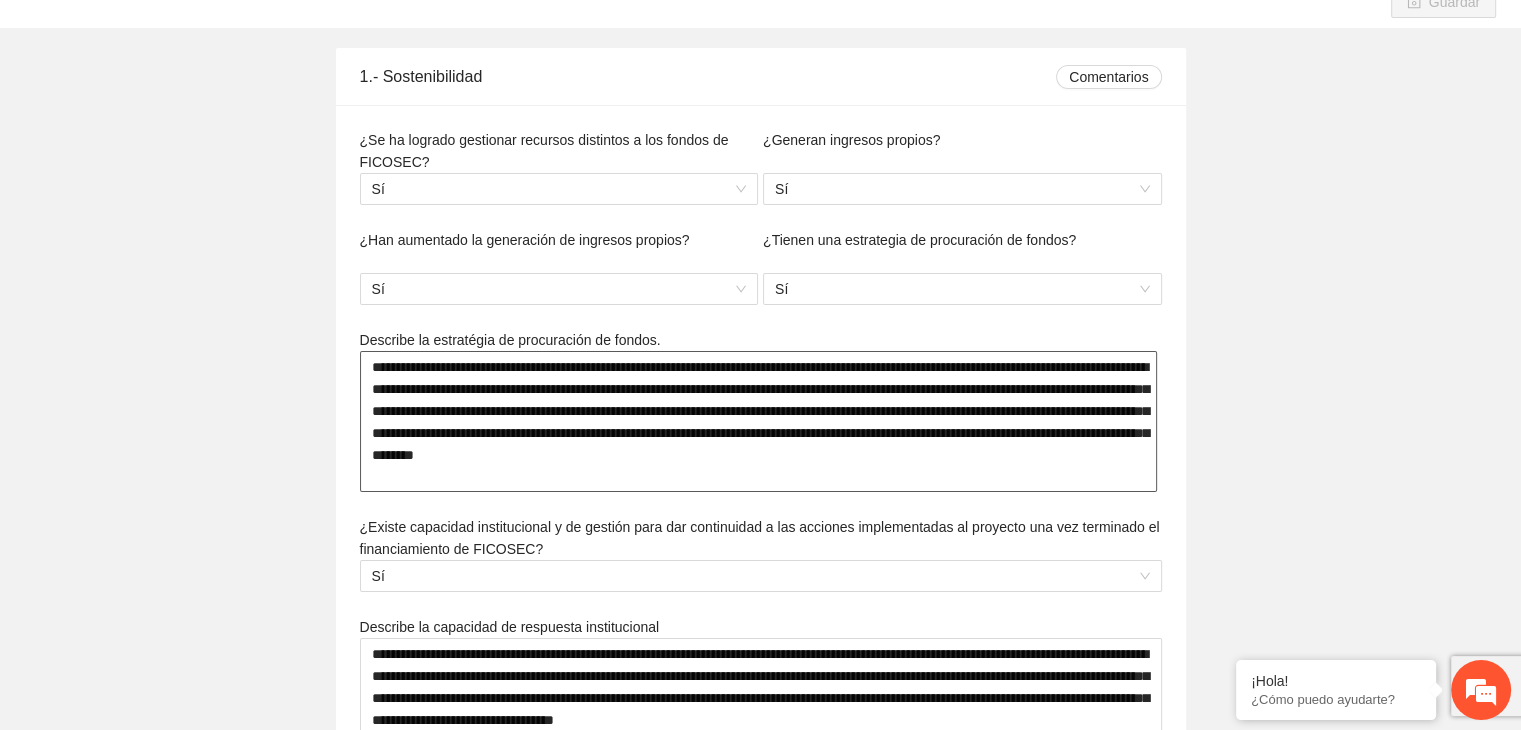 drag, startPoint x: 522, startPoint y: 447, endPoint x: 363, endPoint y: 331, distance: 196.81717 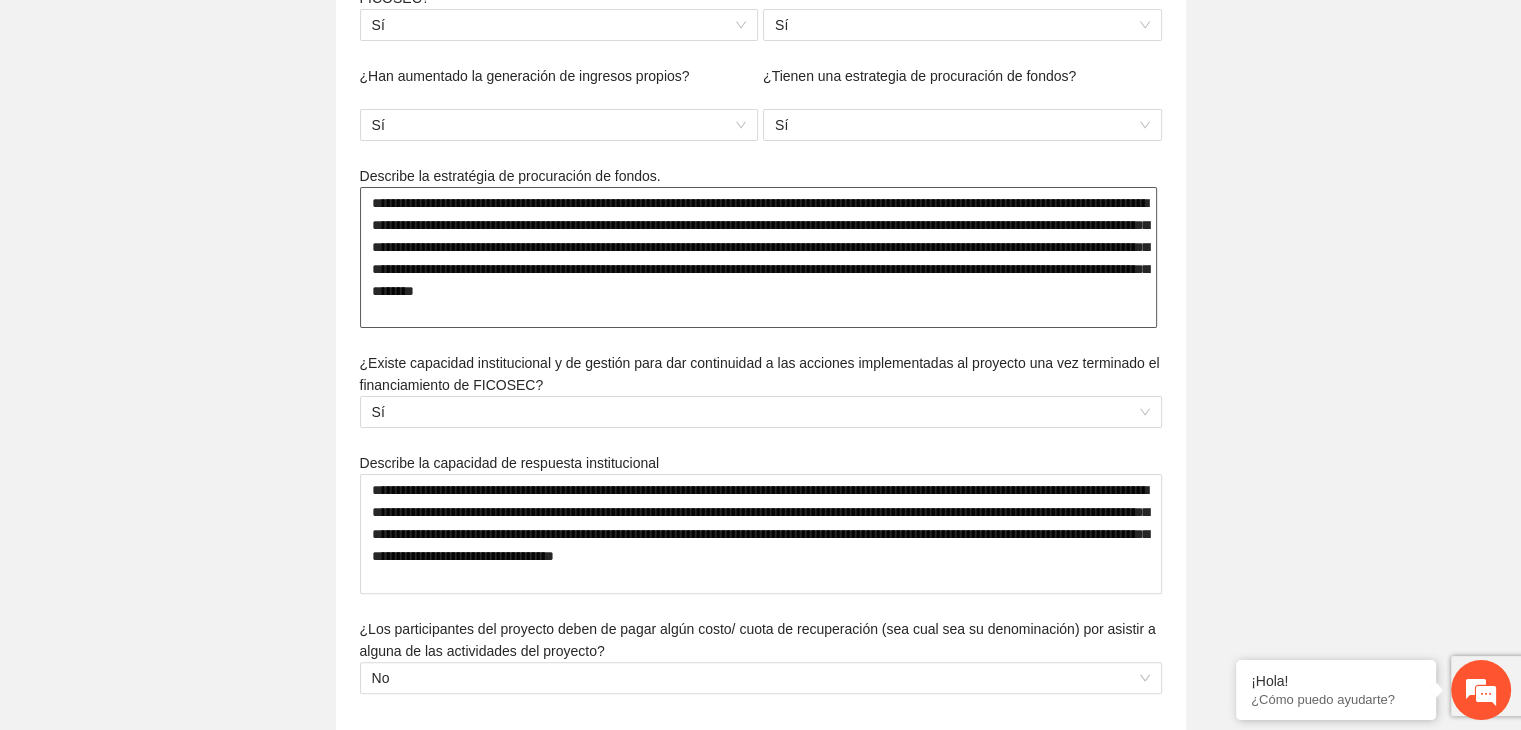 scroll, scrollTop: 400, scrollLeft: 0, axis: vertical 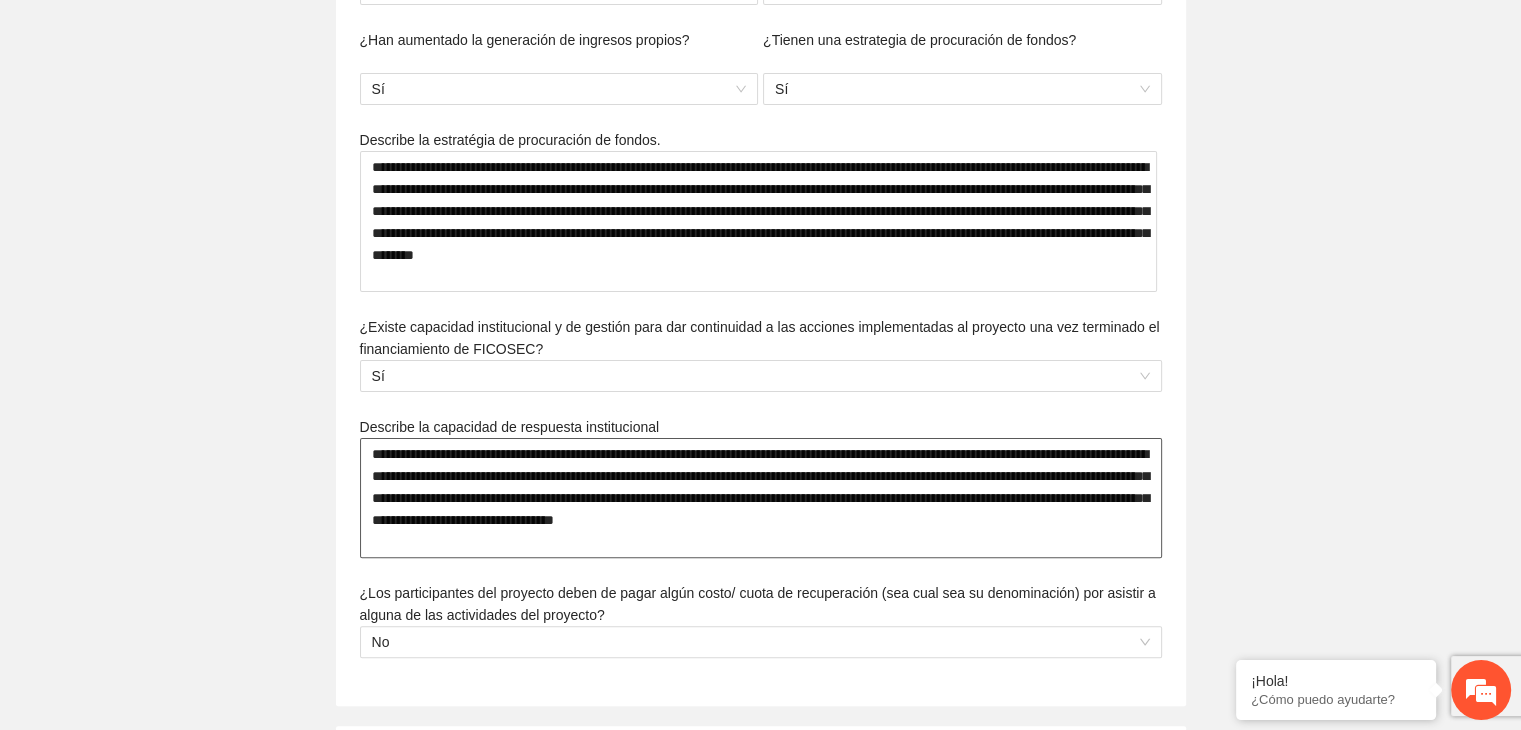 drag, startPoint x: 524, startPoint y: 515, endPoint x: 360, endPoint y: 419, distance: 190.03157 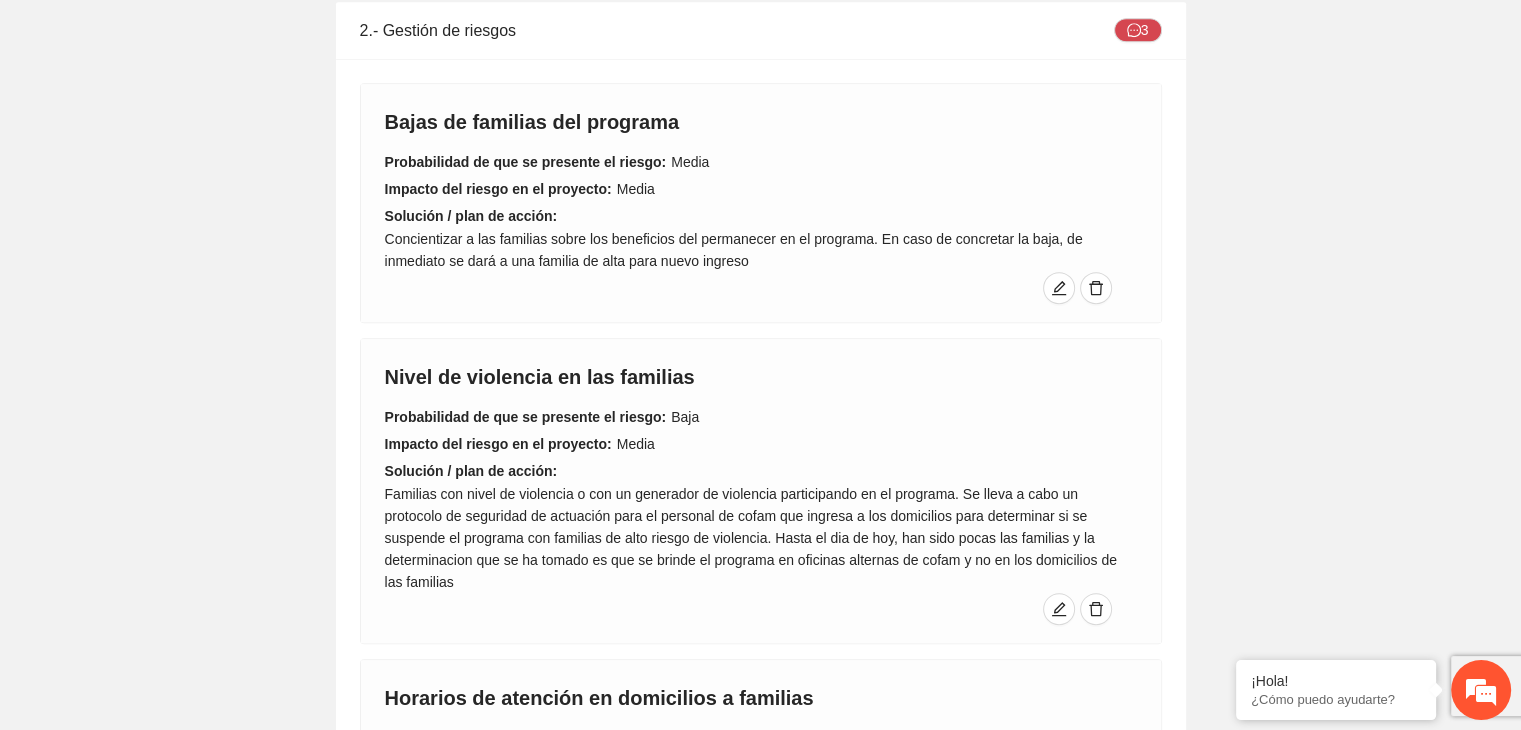 scroll, scrollTop: 1300, scrollLeft: 0, axis: vertical 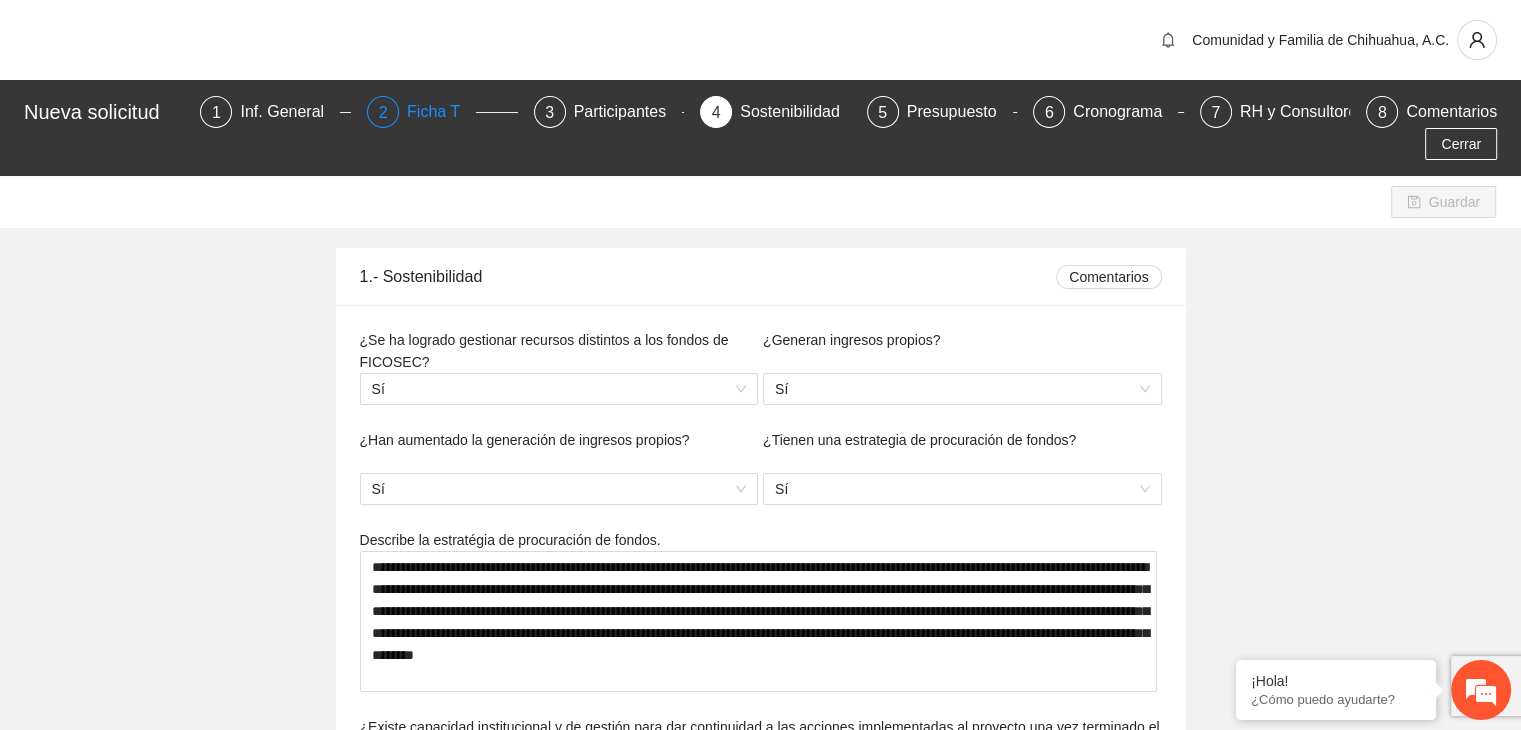 click on "Ficha T" at bounding box center (441, 112) 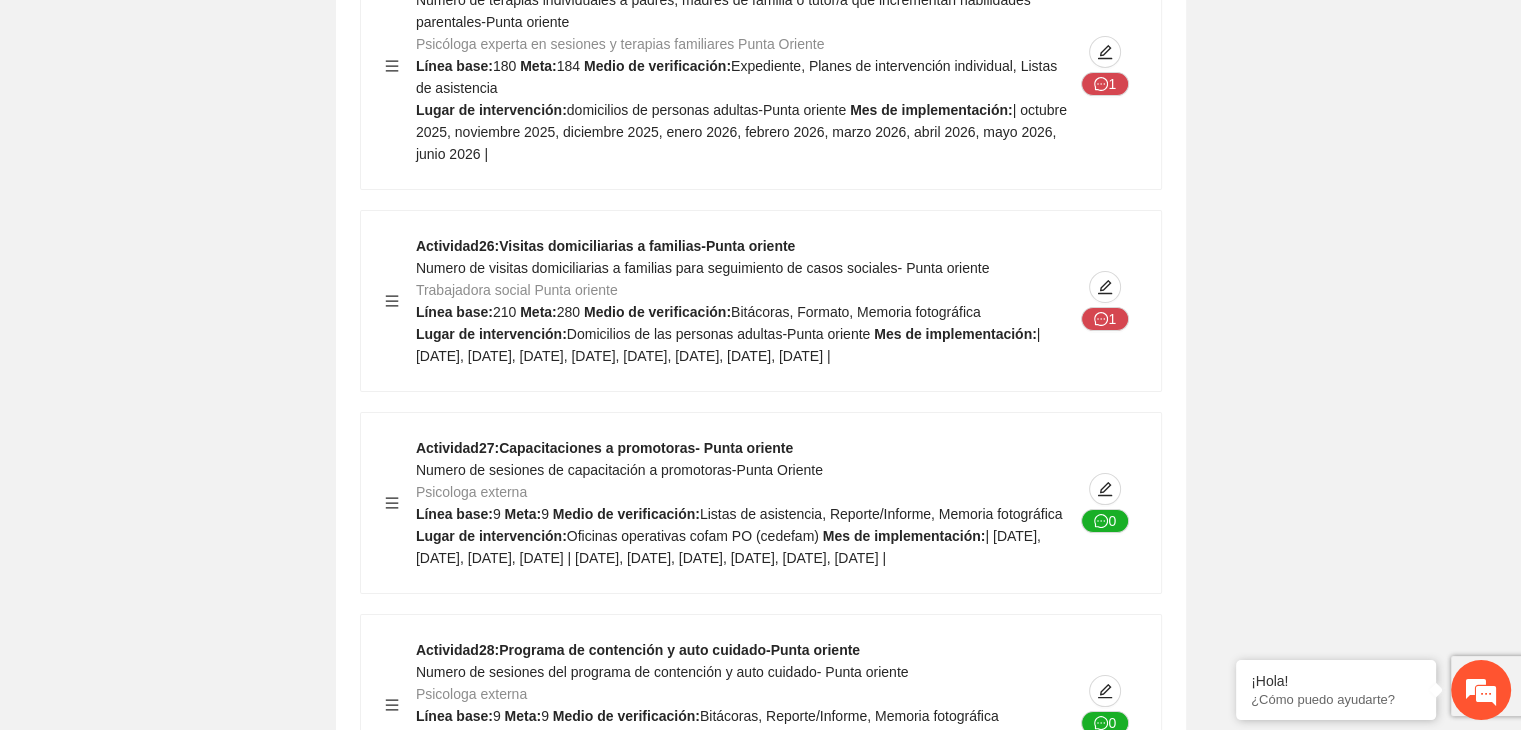 scroll, scrollTop: 22900, scrollLeft: 0, axis: vertical 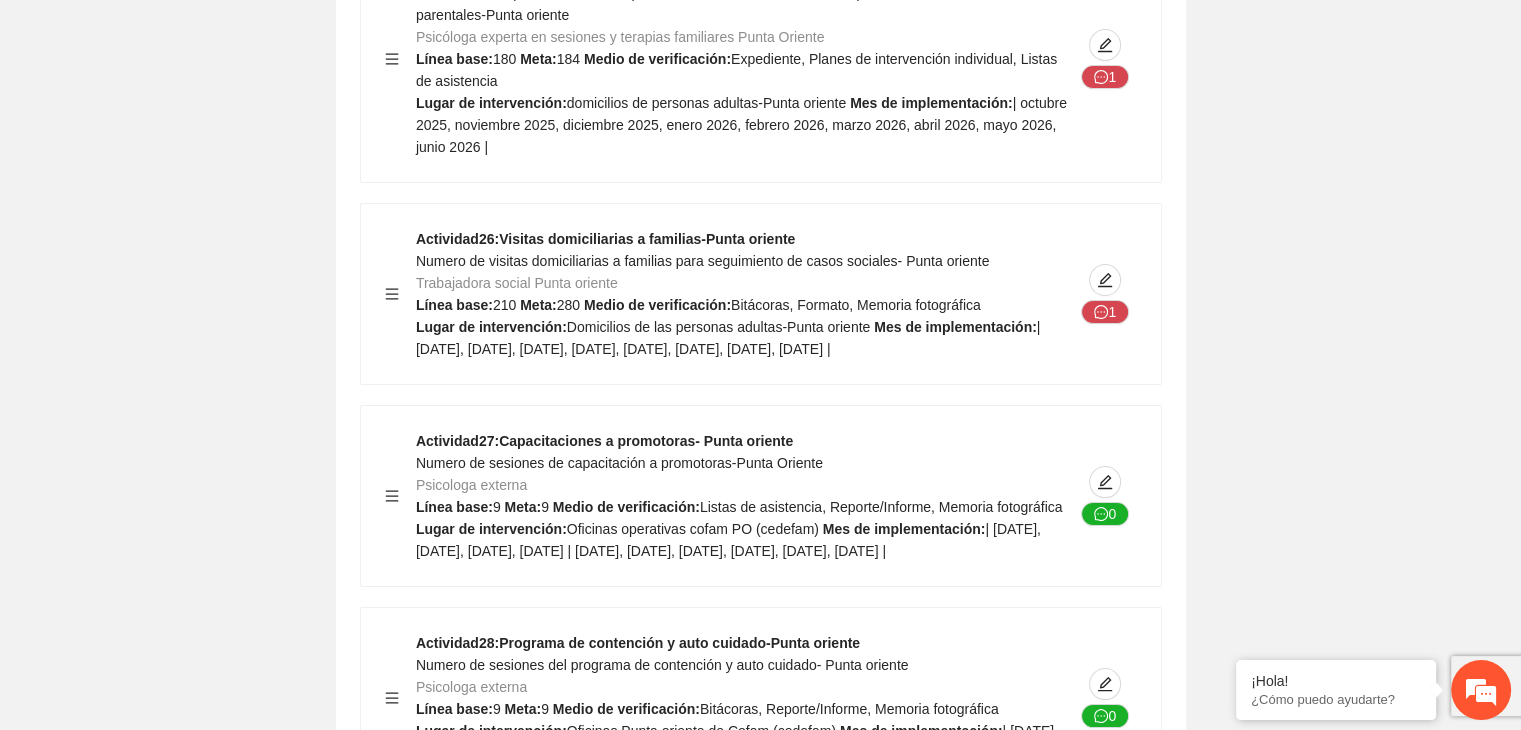 click on "Numero de sesiones del programa de contención y auto cuidado- Punta oriente" at bounding box center (662, 665) 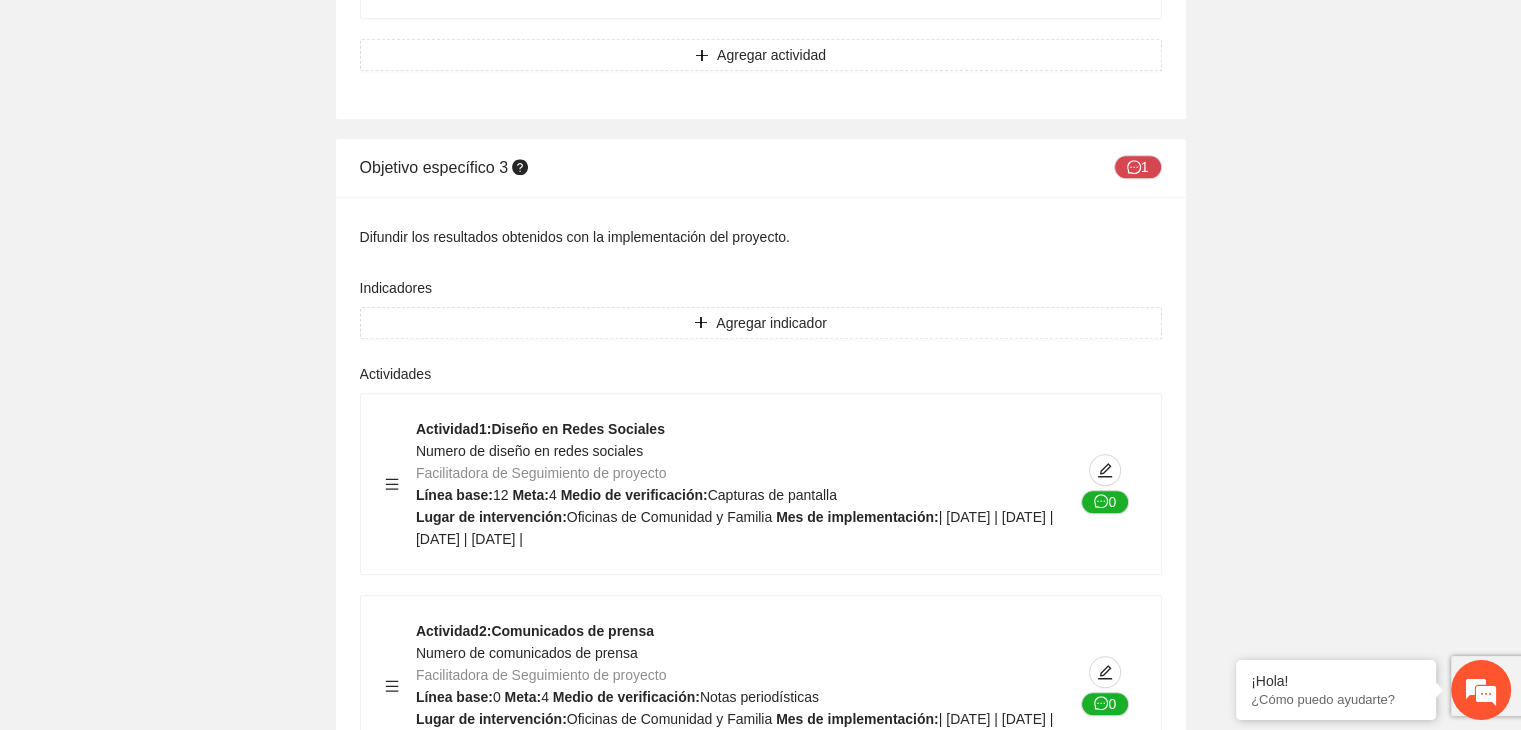 scroll, scrollTop: 24400, scrollLeft: 0, axis: vertical 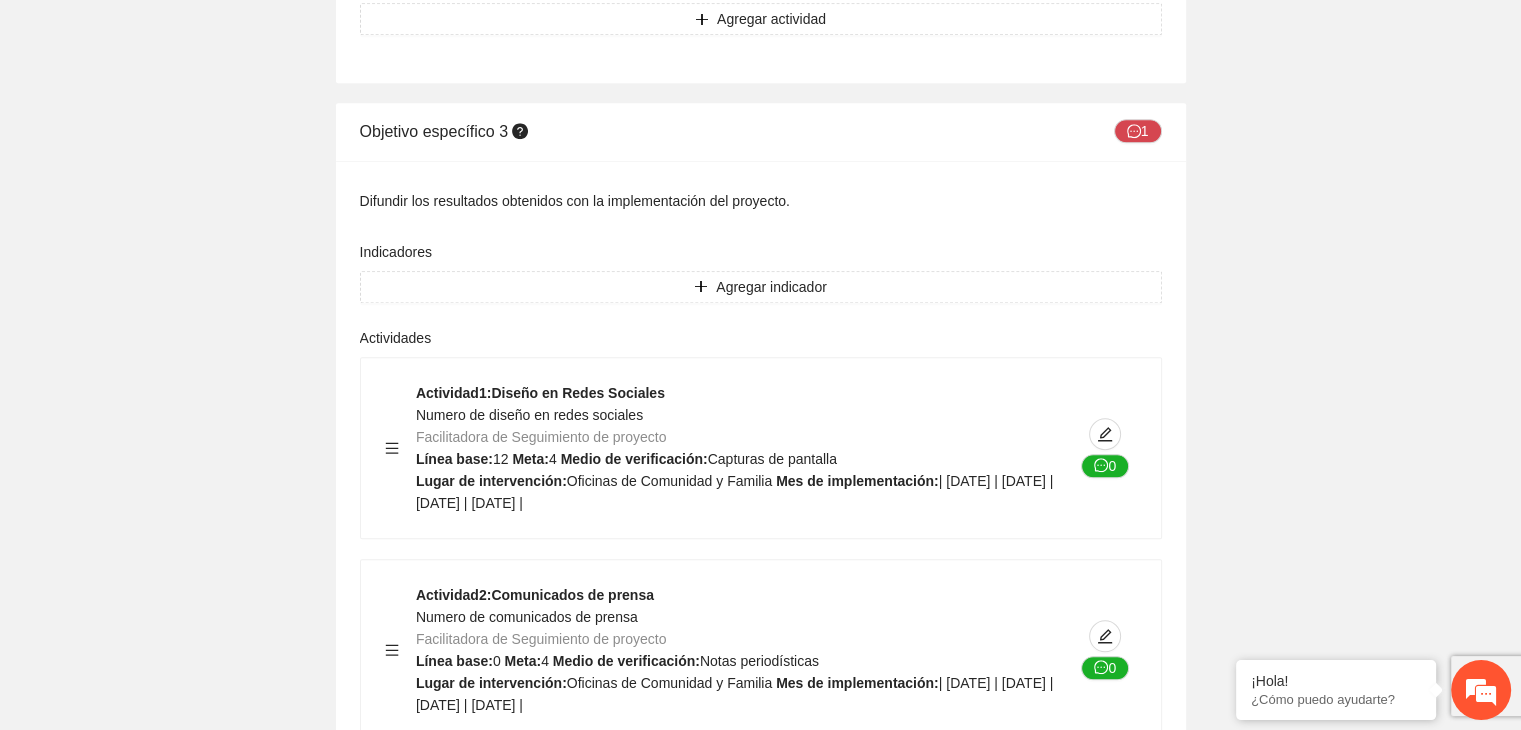click on "Facilitadora de Seguimiento de proyecto" at bounding box center [618, -13536] 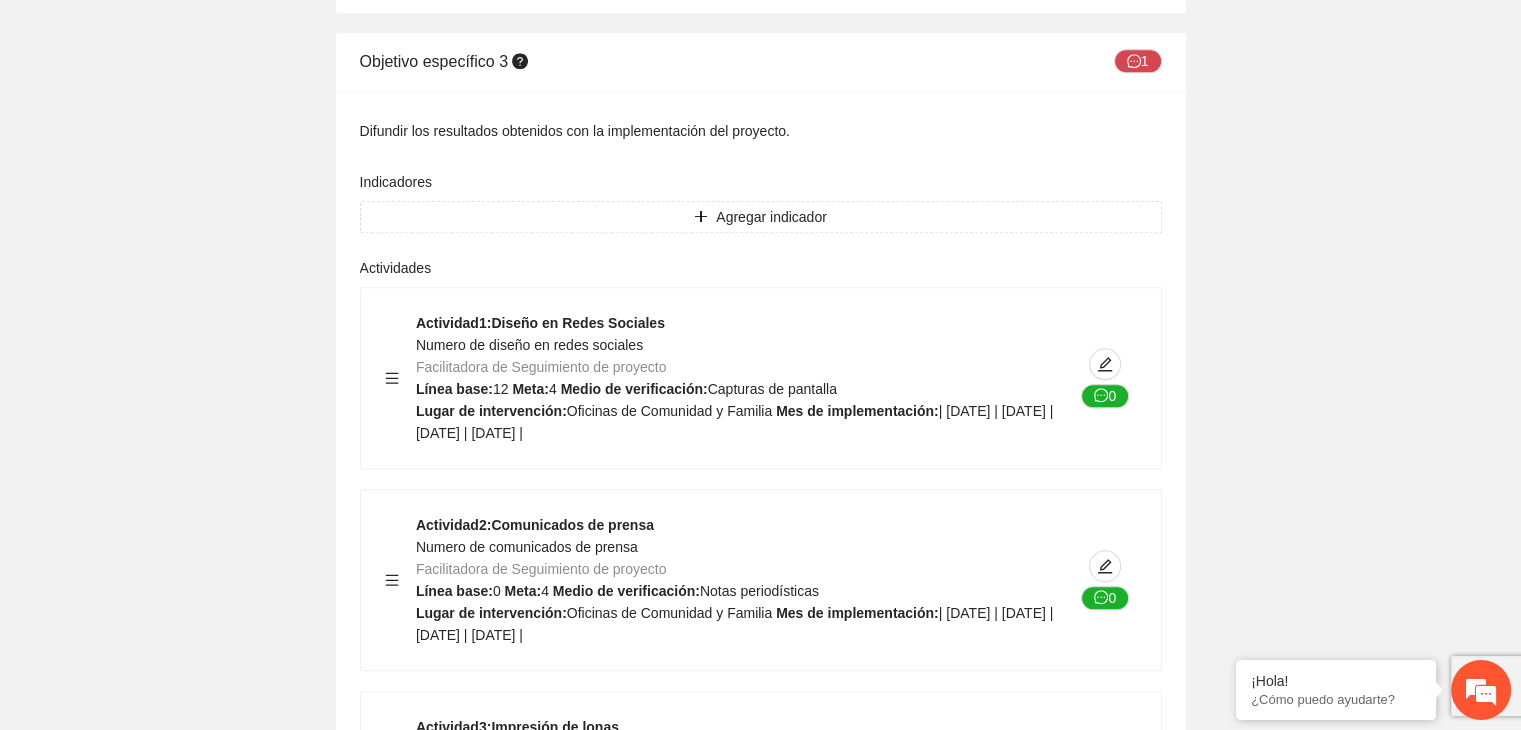 scroll, scrollTop: 24500, scrollLeft: 0, axis: vertical 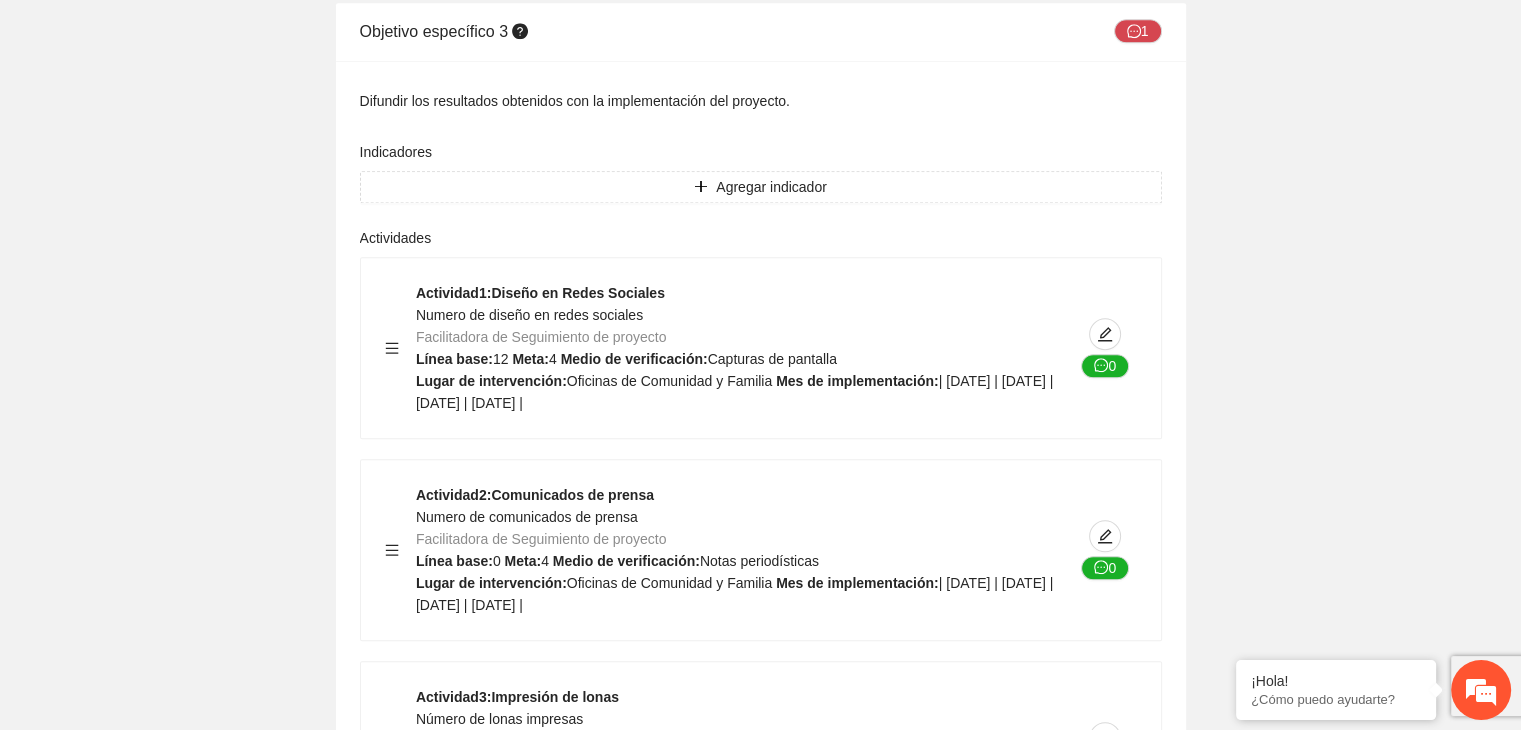 click on "Actividades" at bounding box center [396, -13735] 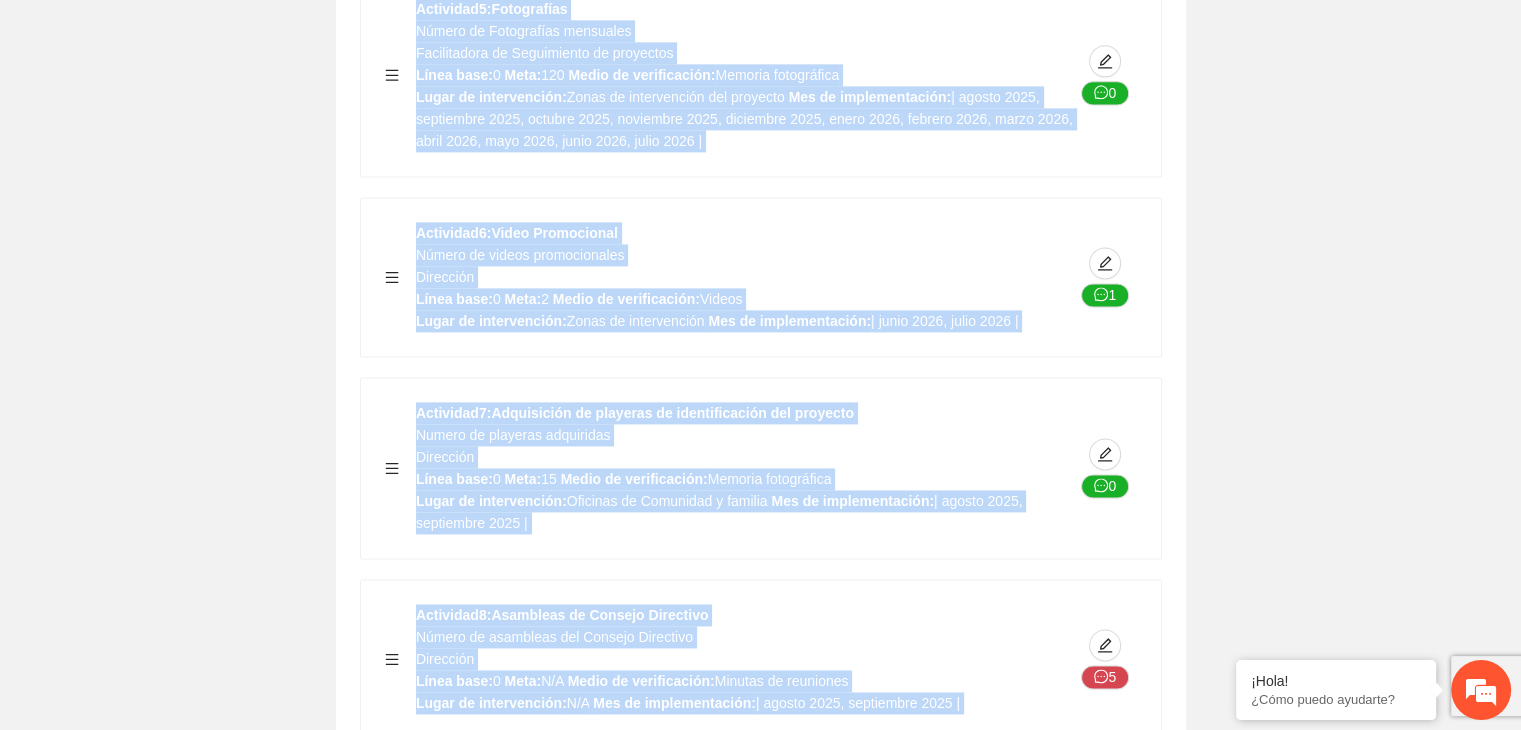 scroll, scrollTop: 25799, scrollLeft: 0, axis: vertical 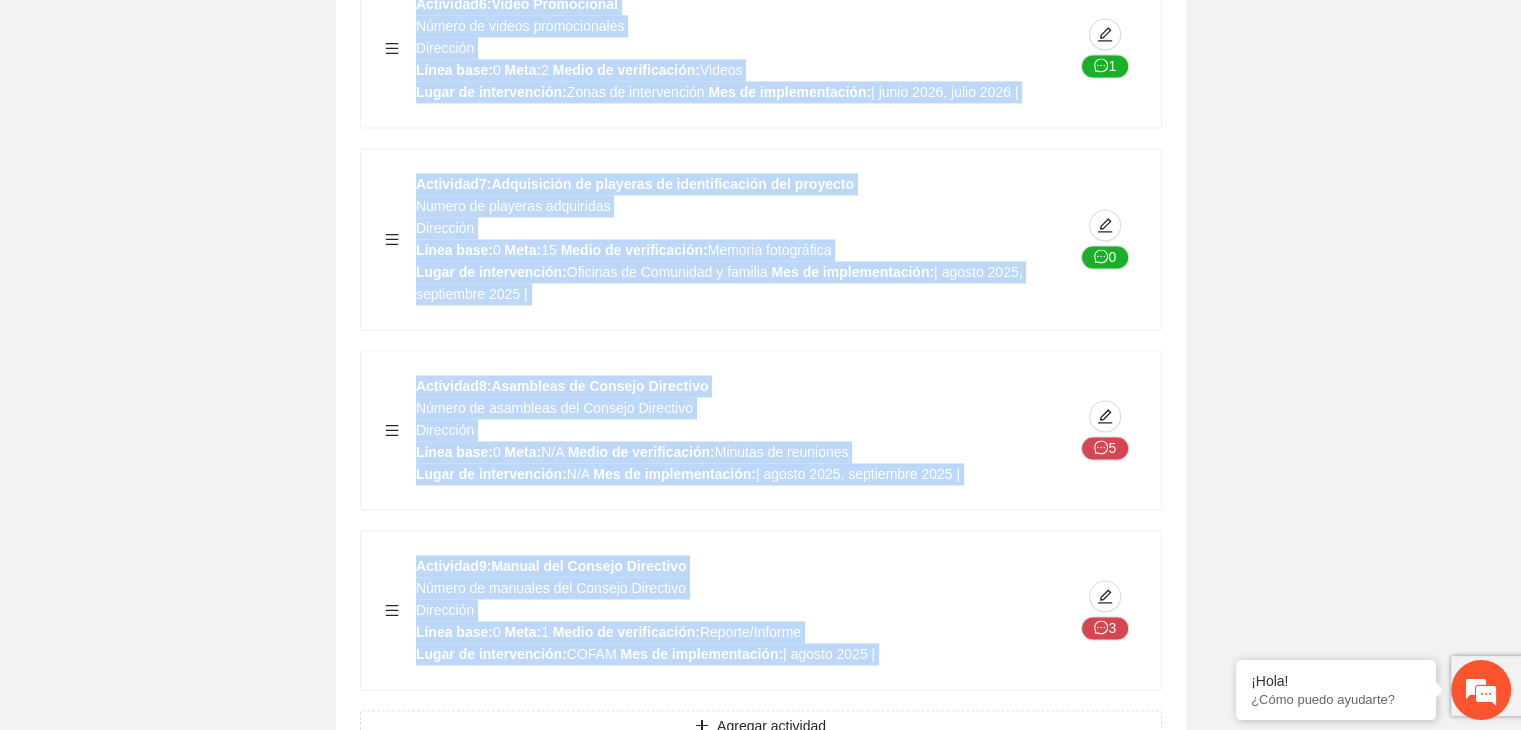 drag, startPoint x: 360, startPoint y: 178, endPoint x: 735, endPoint y: 689, distance: 633.83435 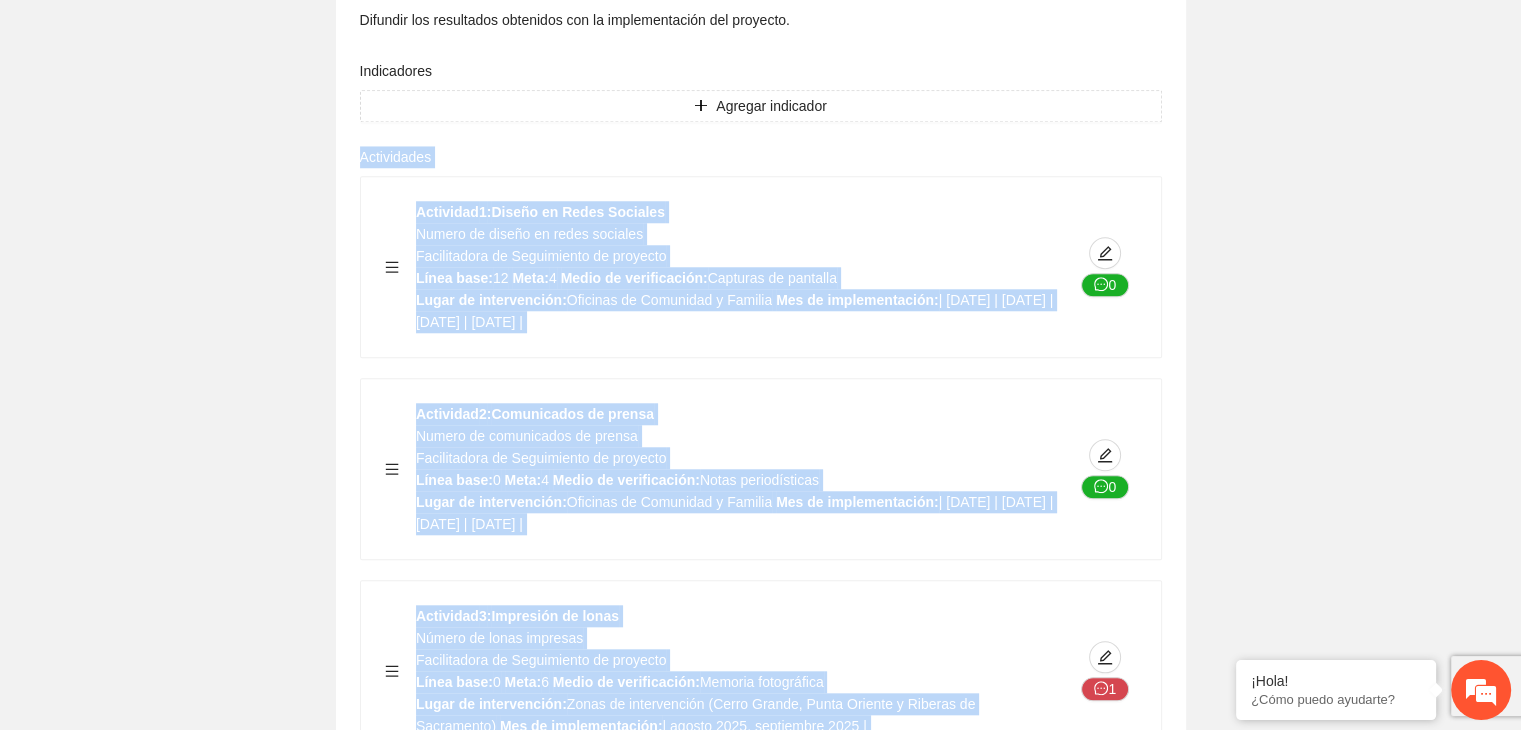 scroll, scrollTop: 24399, scrollLeft: 0, axis: vertical 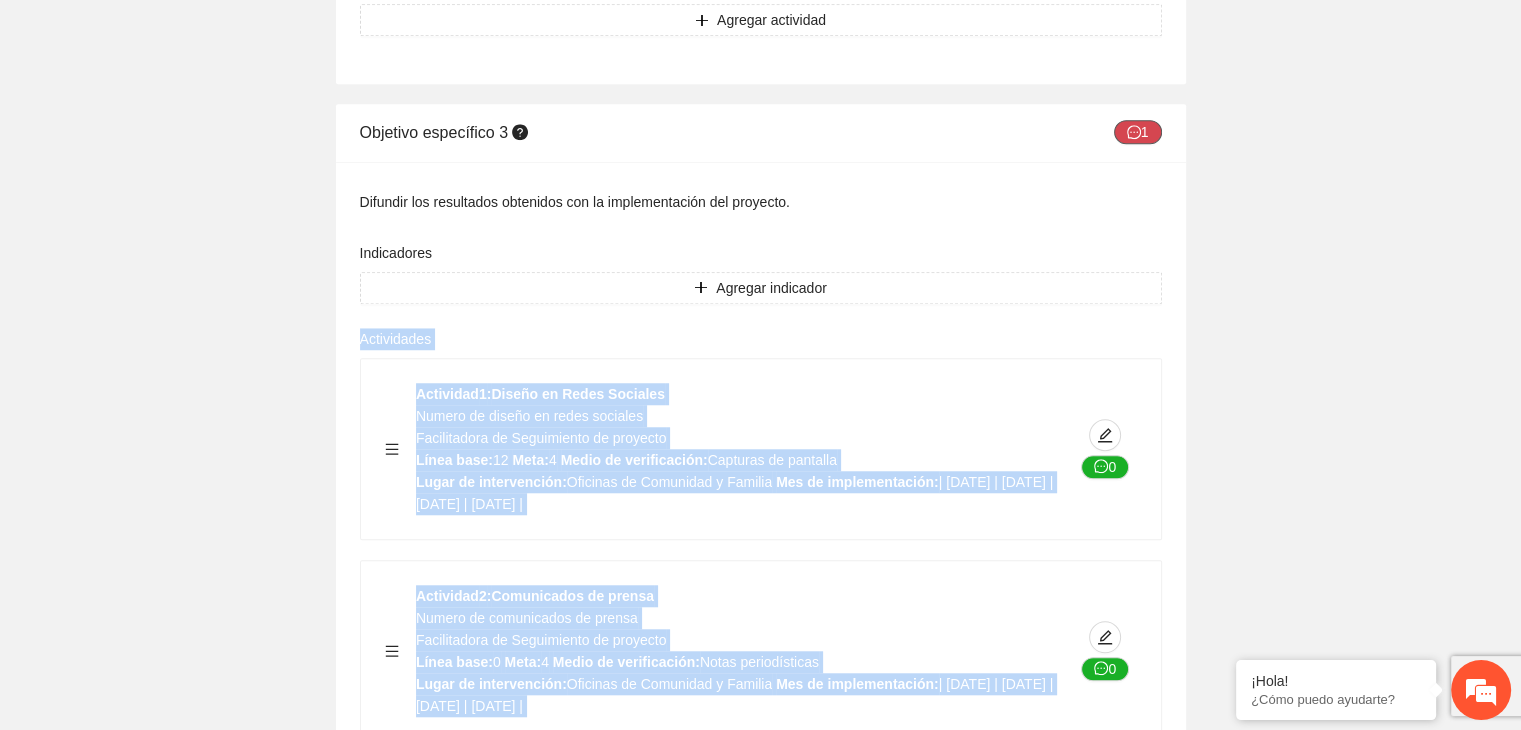 click on "1" at bounding box center [1138, 132] 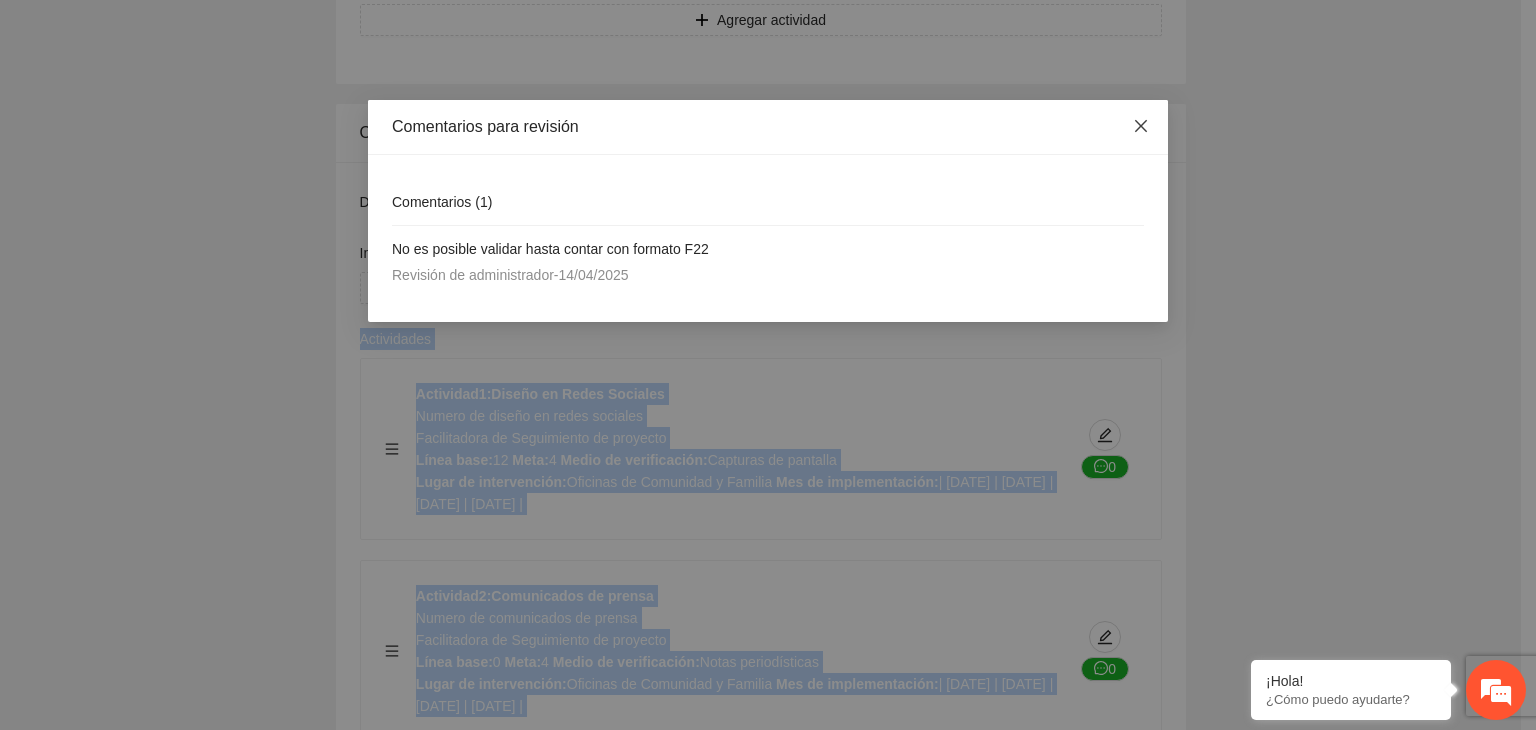 click 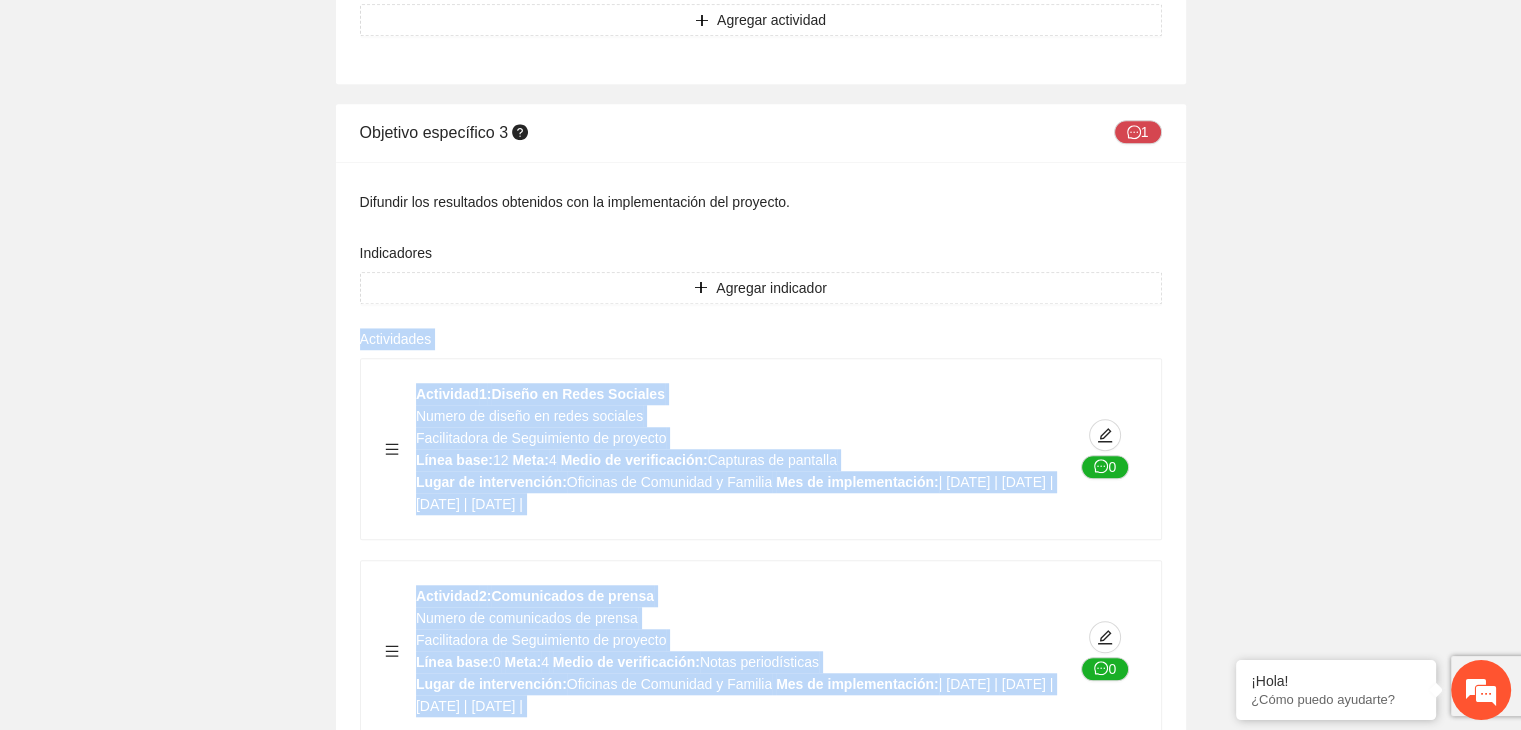 click on "Difundir los resultados obtenidos con la implementación del proyecto.  Indicadores Agregar indicador Actividades Actividad  1 :  Diseño en Redes Sociales  Numero de diseño en redes sociales Facilitadora de Seguimiento de proyecto Línea base:  12   Meta:  4   Medio de verificación:  Capturas de pantalla Lugar de intervención:  Oficinas de Comunidad y Familia   Mes de implementación:  | [DATE] | [DATE] | [DATE] | [DATE] | 0 Actividad  2 :  Comunicados de prensa Numero de comunicados de prensa Facilitadora de Seguimiento de proyecto Línea base:  0   Meta:  4   Medio de verificación:  Notas periodísticas Lugar de intervención:  Oficinas de Comunidad y Familia   Mes de implementación:  | [DATE] | [DATE] | [DATE] | [DATE] | 0 Actividad  3 :  Impresión de lonas Número de lonas impresas Facilitadora de Seguimiento de proyecto Línea base:  0   Meta:  6   Medio de verificación:  Memoria fotográfica Lugar de intervención:    Mes de implementación:  1" at bounding box center (761, 1176) 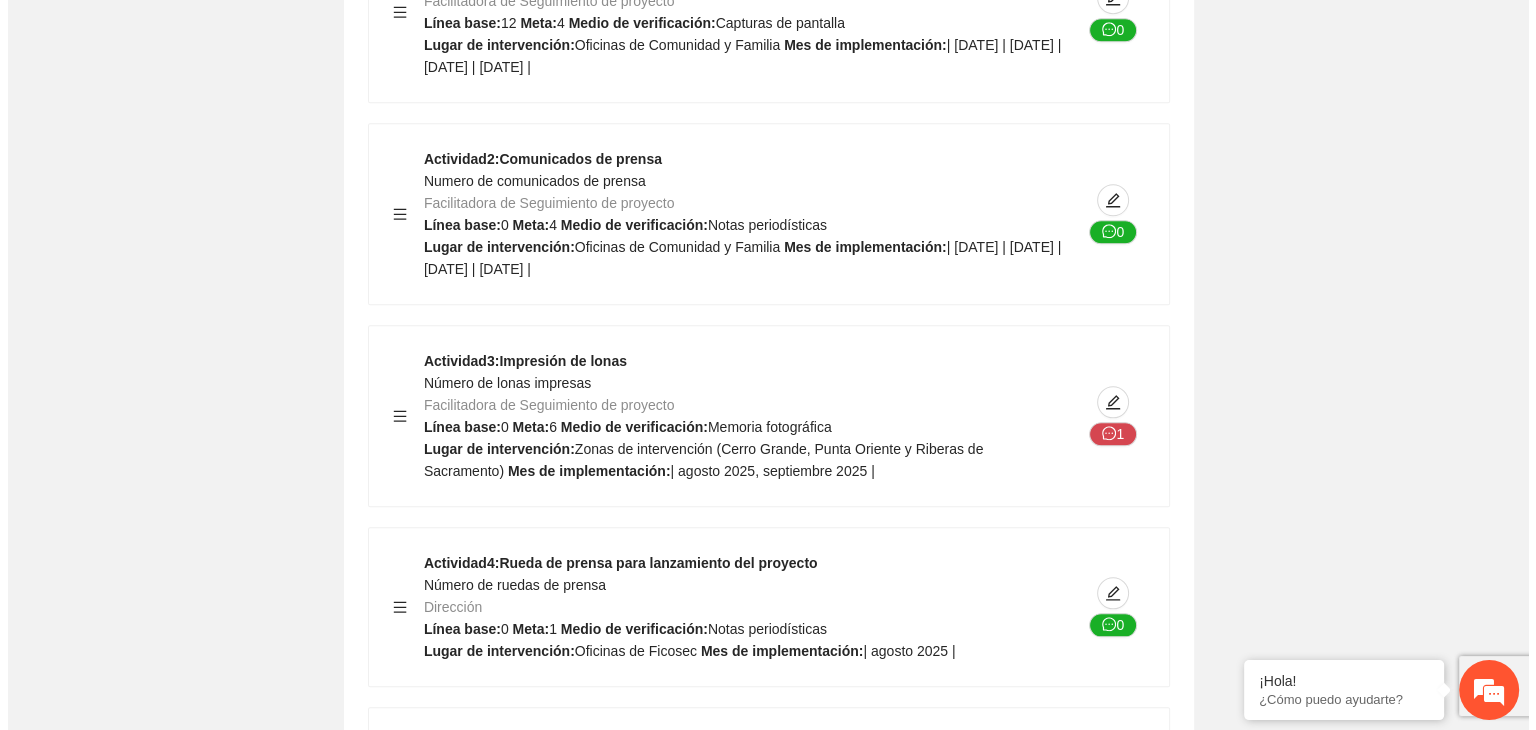 scroll, scrollTop: 24899, scrollLeft: 0, axis: vertical 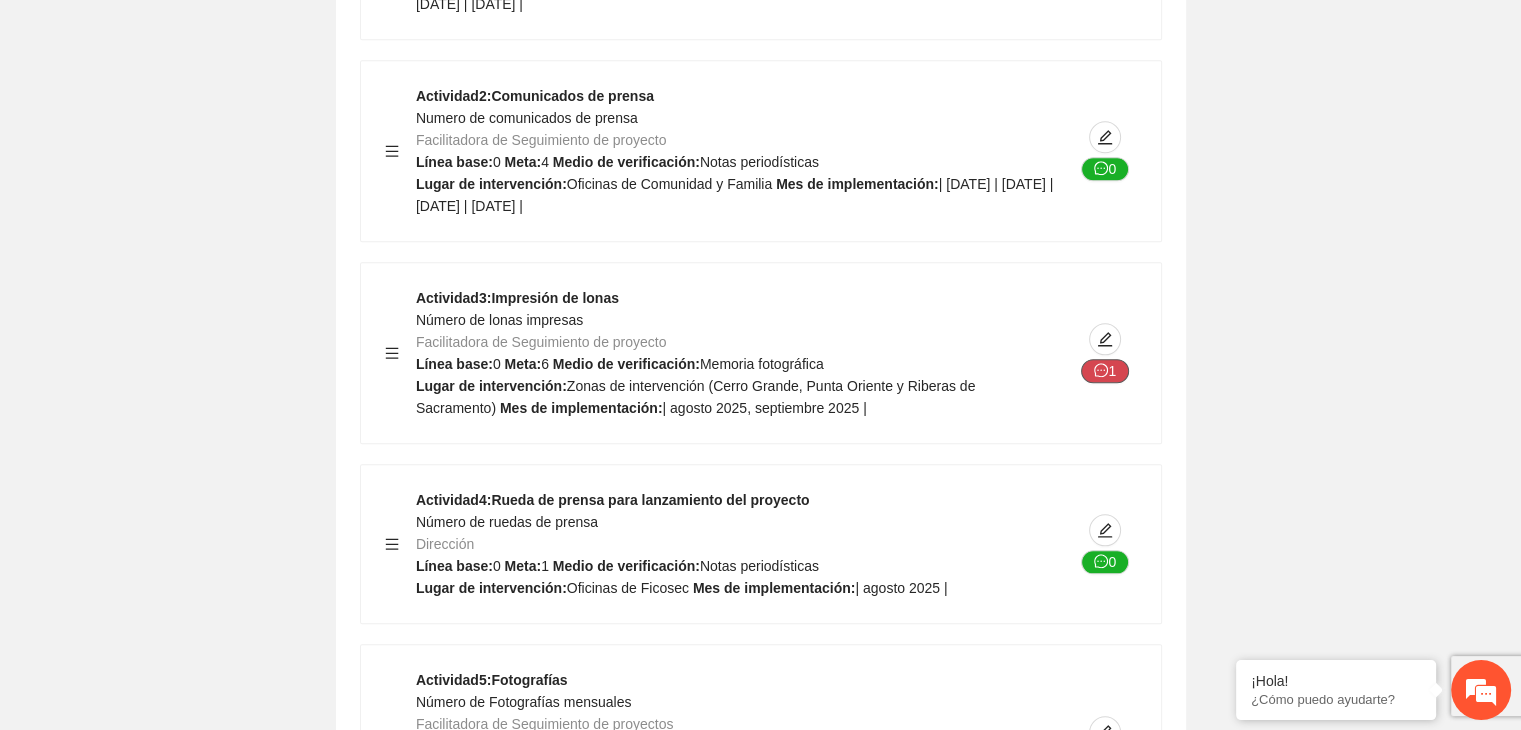 click 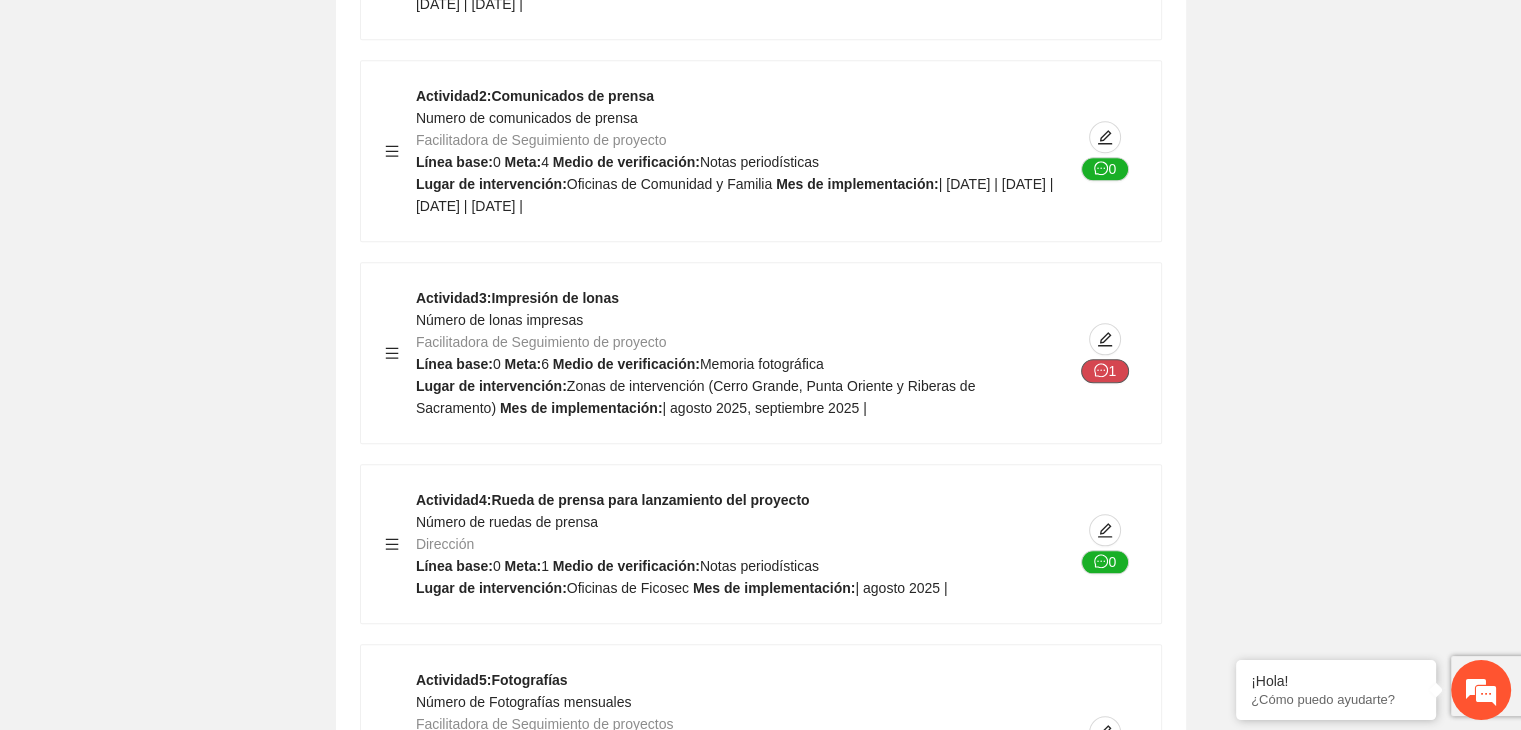 click on "1" at bounding box center [1105, -13591] 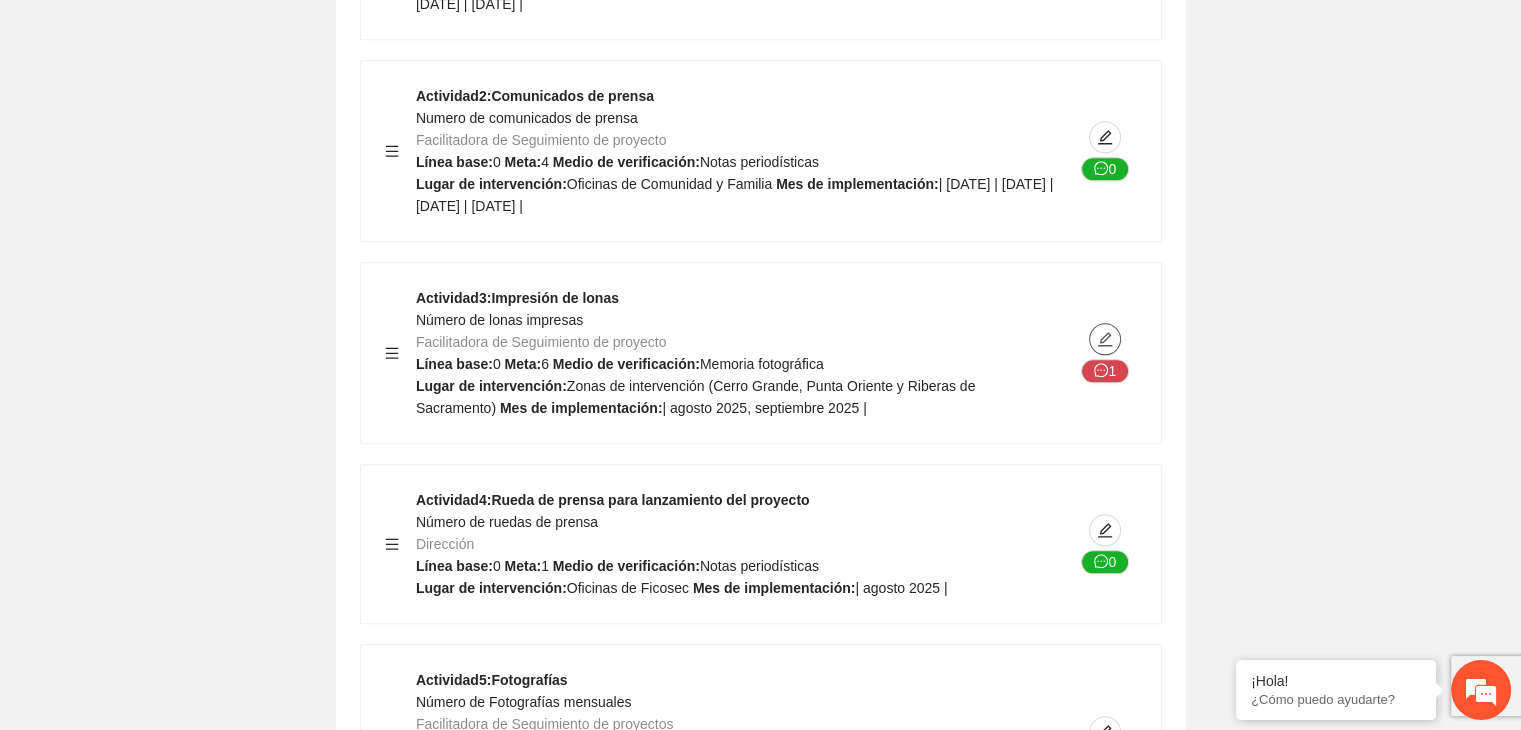 click at bounding box center [1105, -13623] 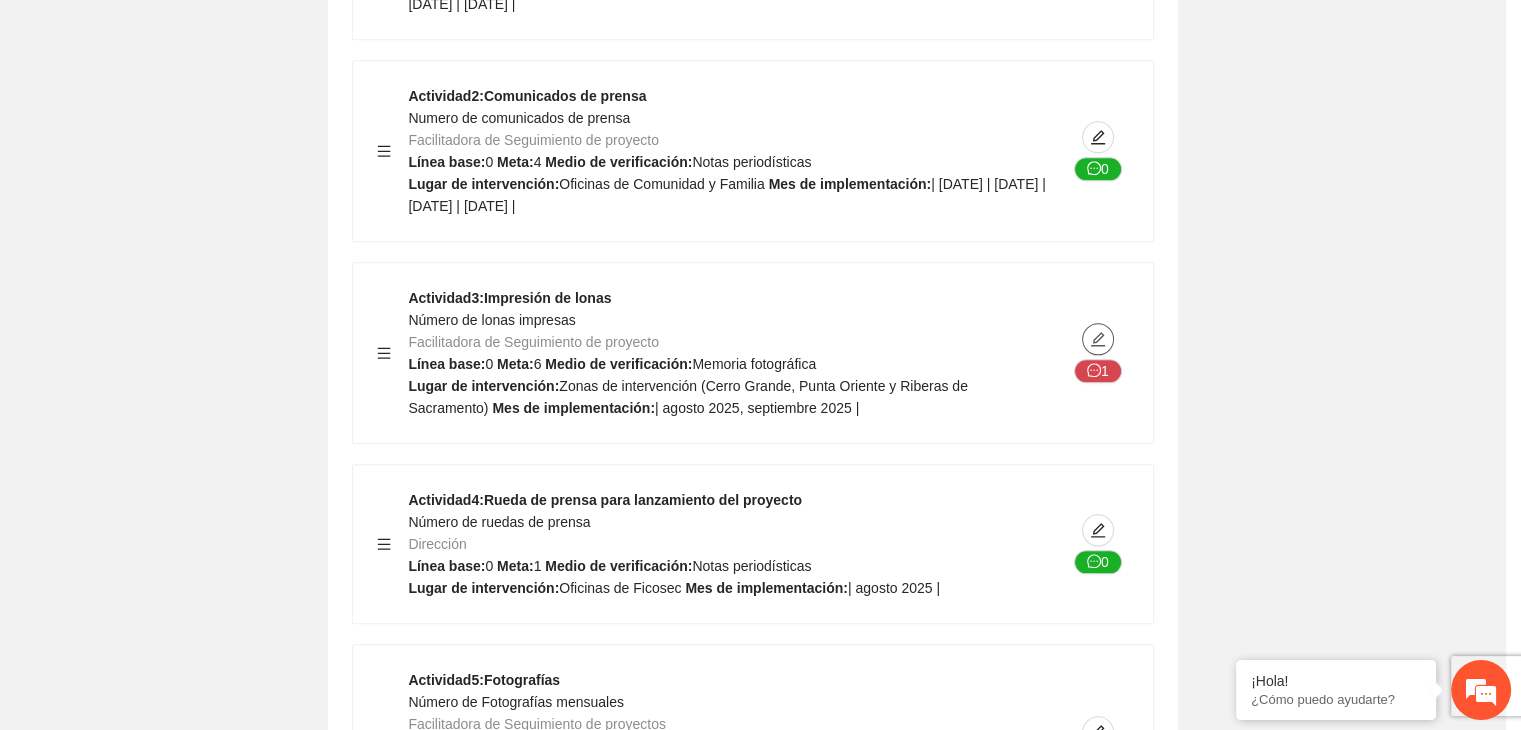 type on "**********" 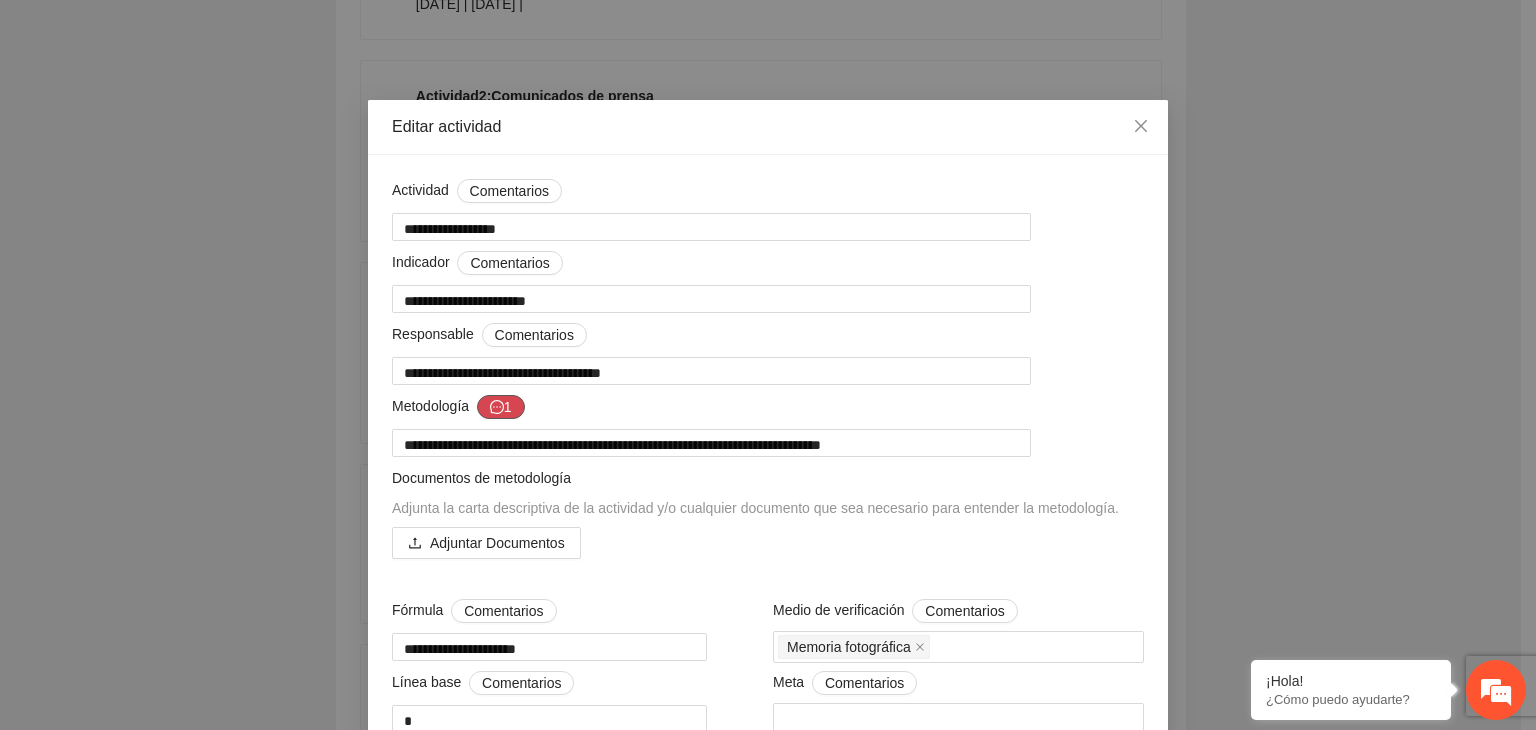 click 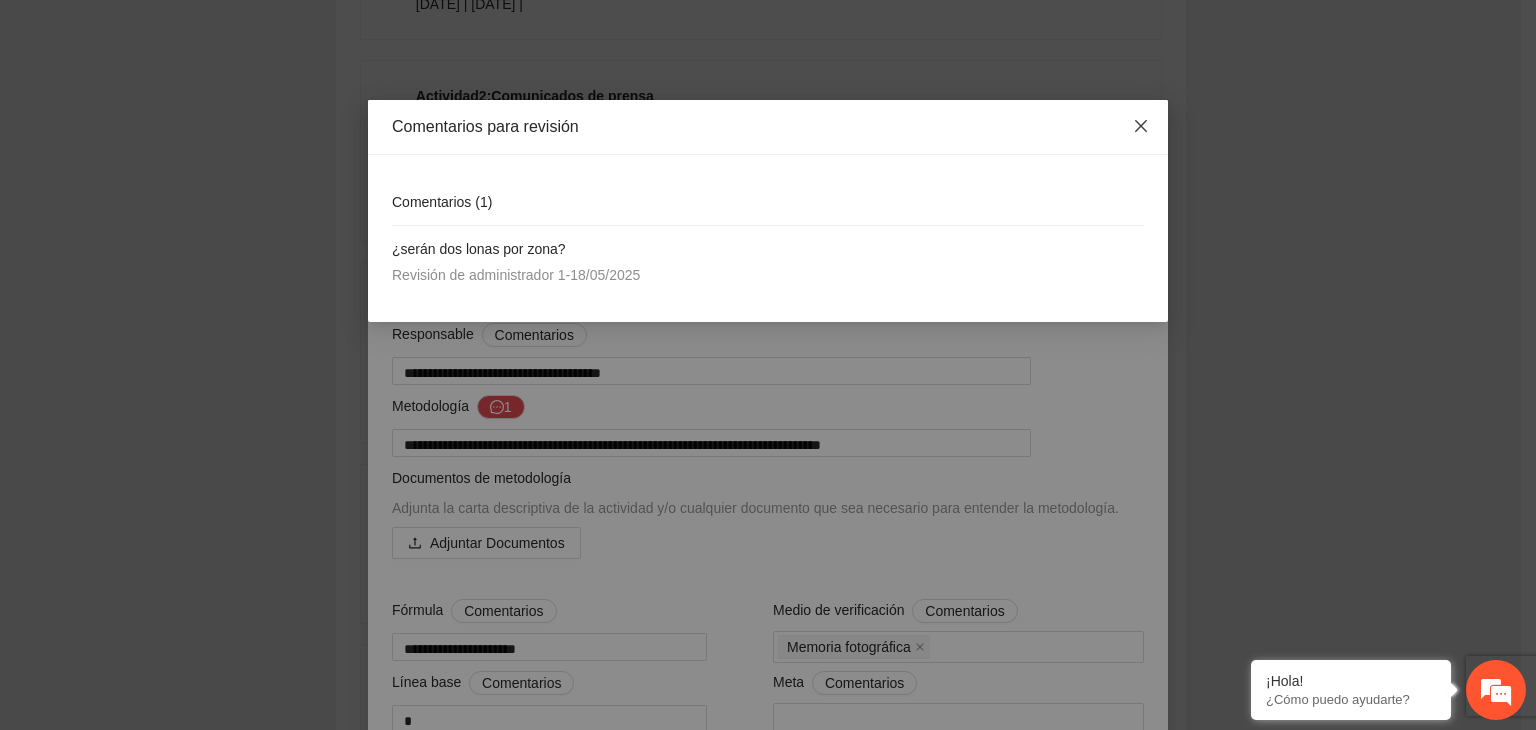 click 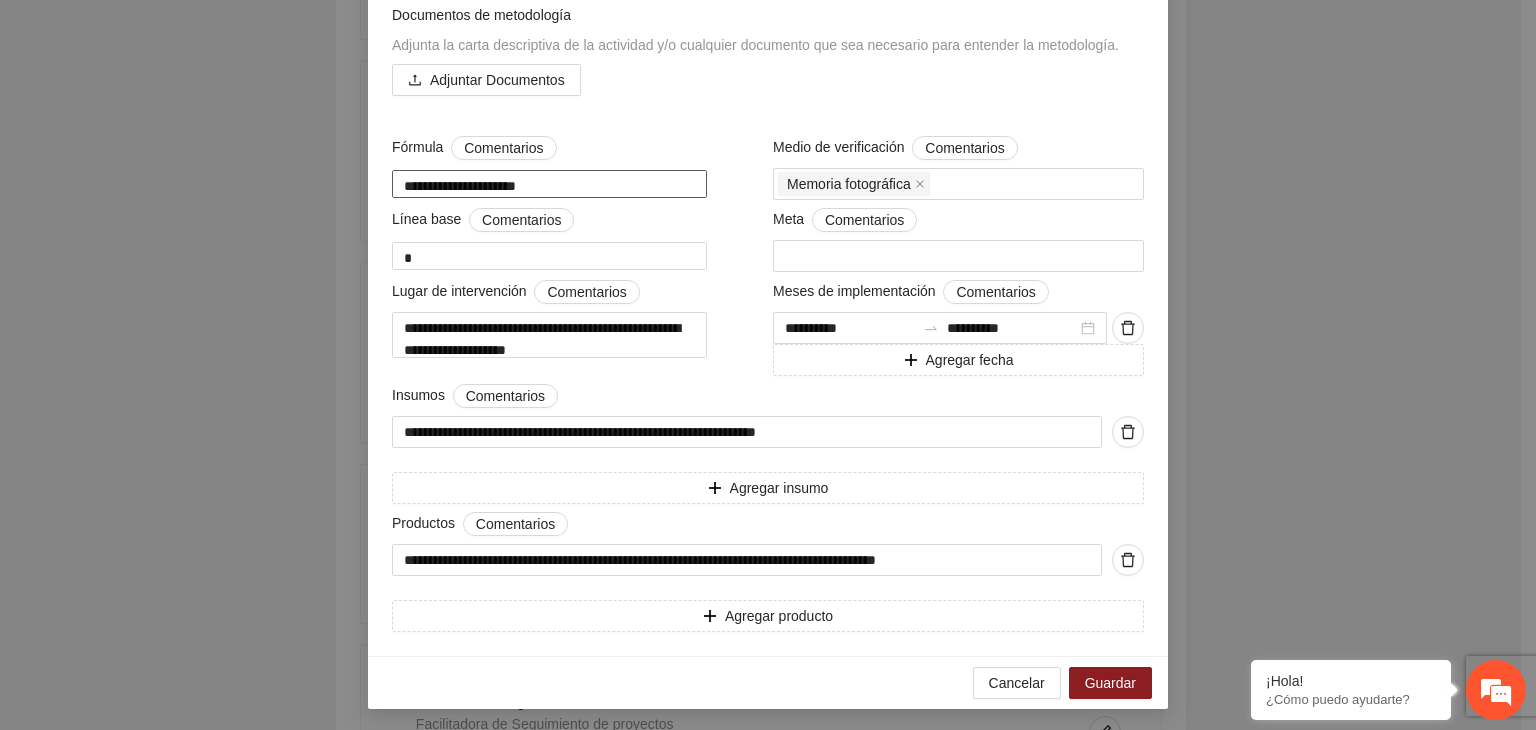 scroll, scrollTop: 466, scrollLeft: 0, axis: vertical 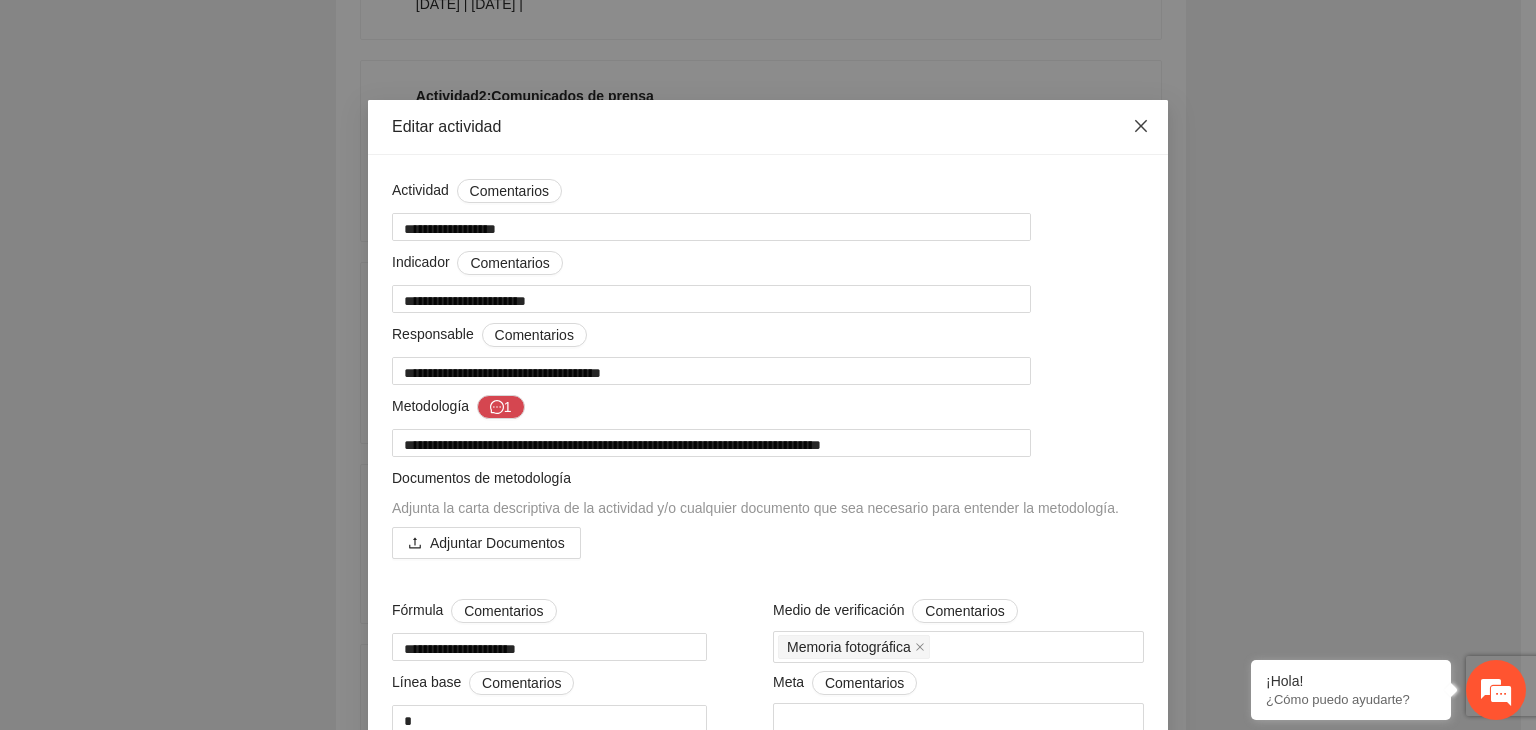 click 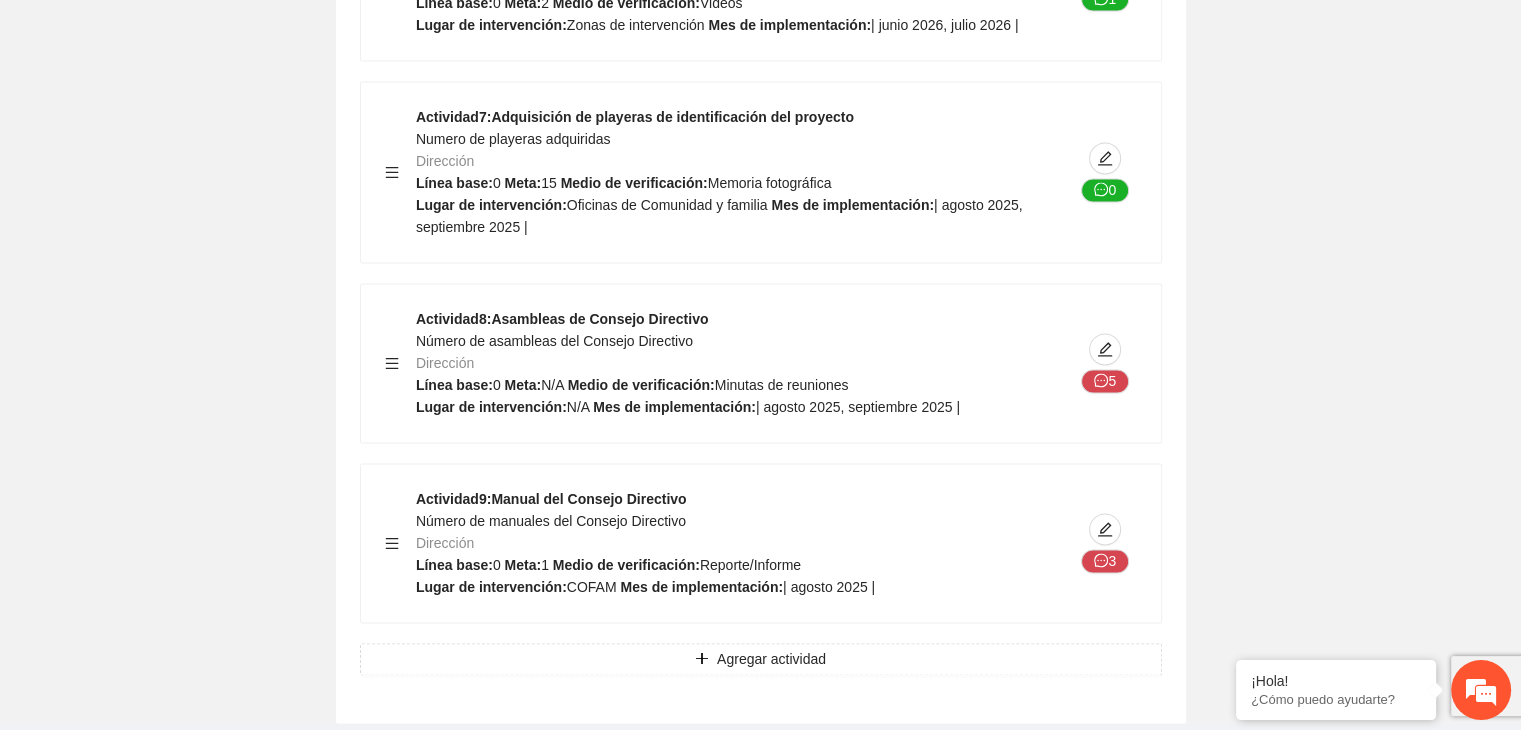 scroll, scrollTop: 25872, scrollLeft: 0, axis: vertical 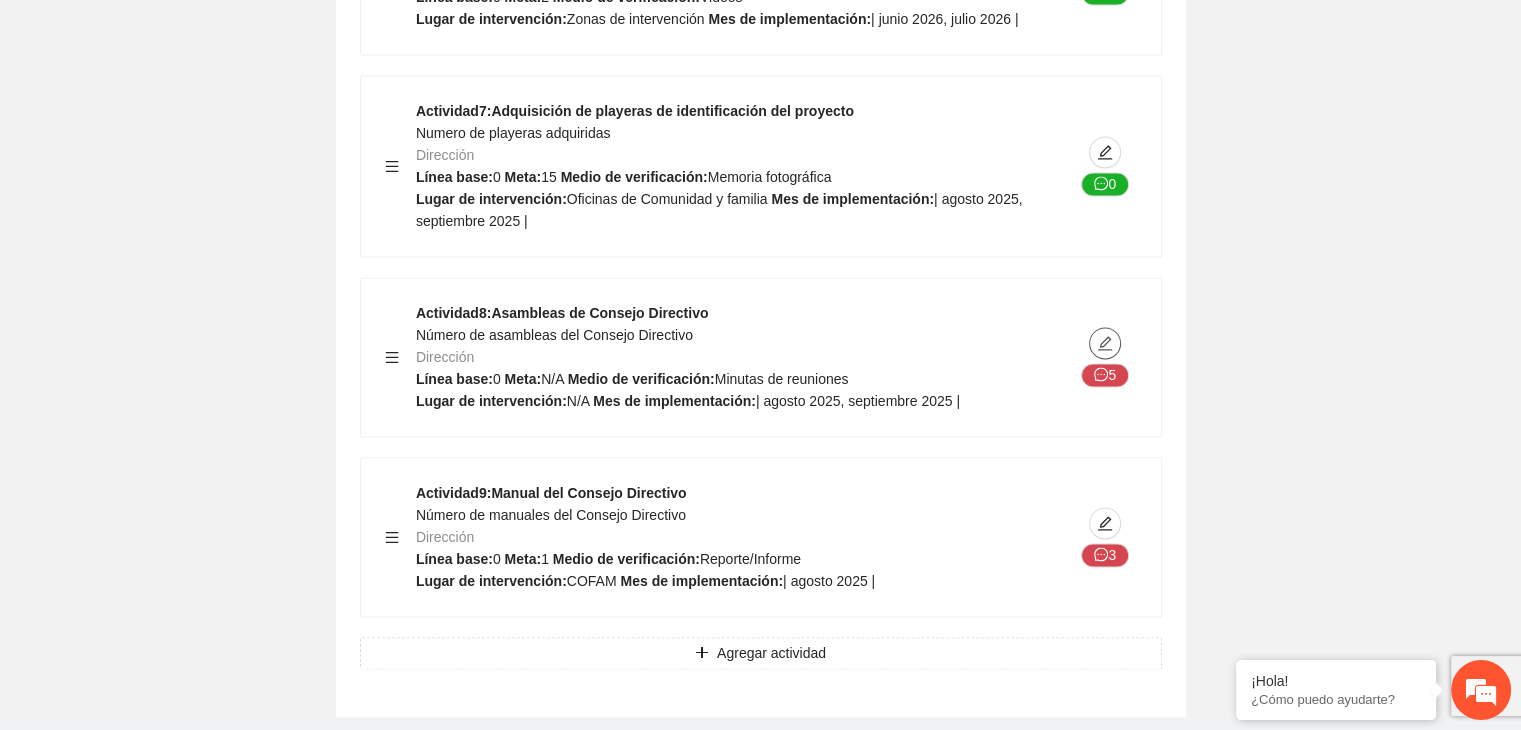 click 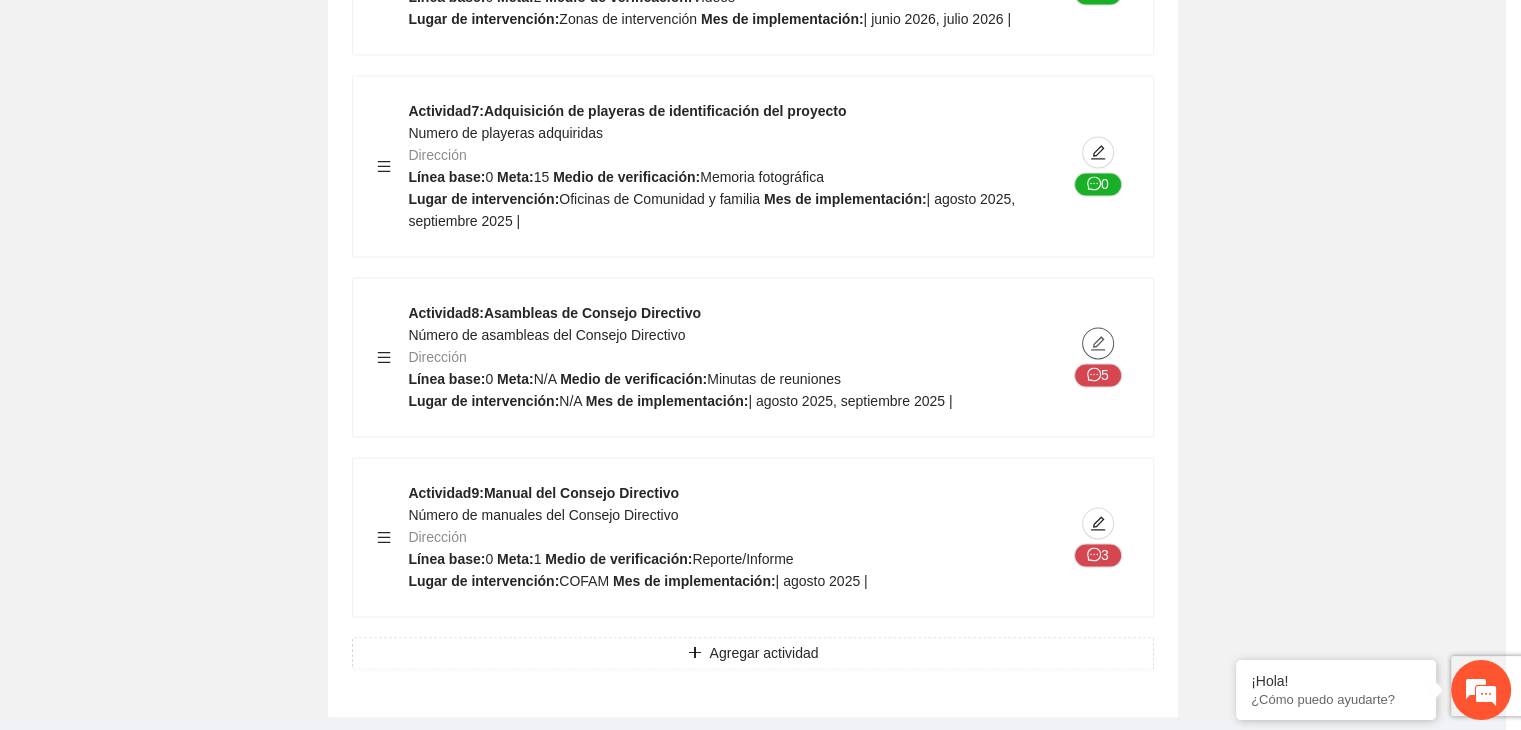 type 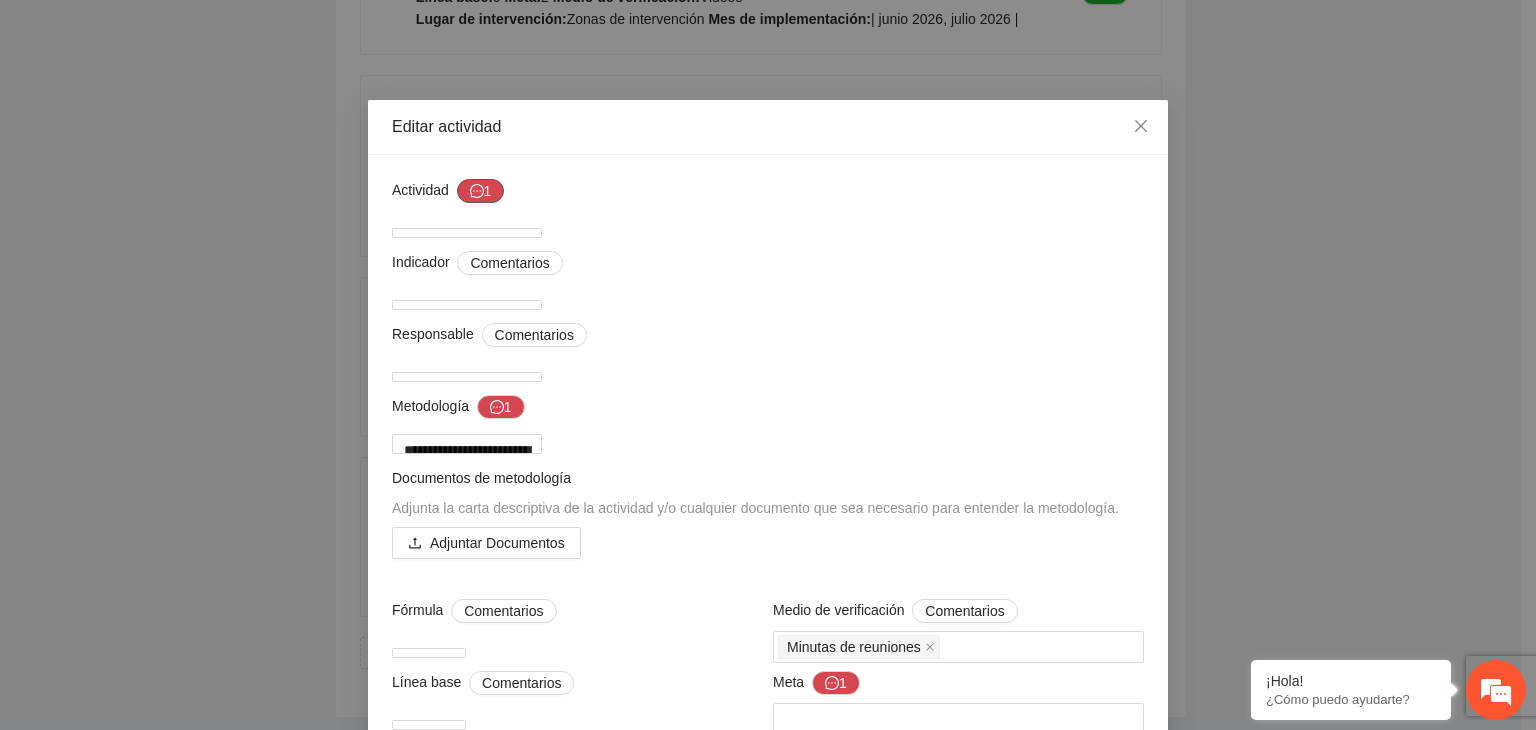 click on "1" at bounding box center (481, 191) 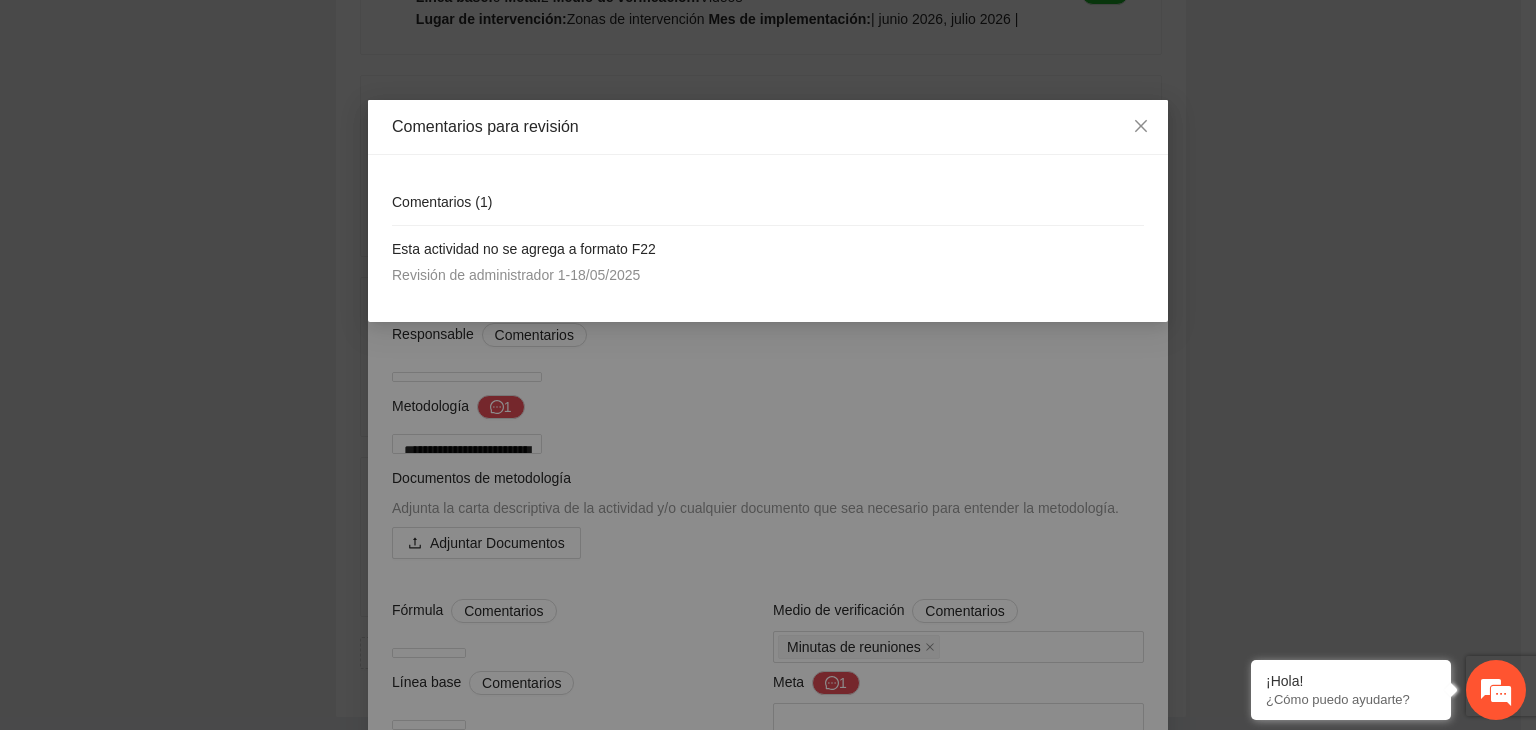 click on "Comentarios para revisión Comentarios ( 1 ) Esta actividad no se agrega a formato F22 Revisión de administrador 1  -   [DATE]" at bounding box center [768, 365] 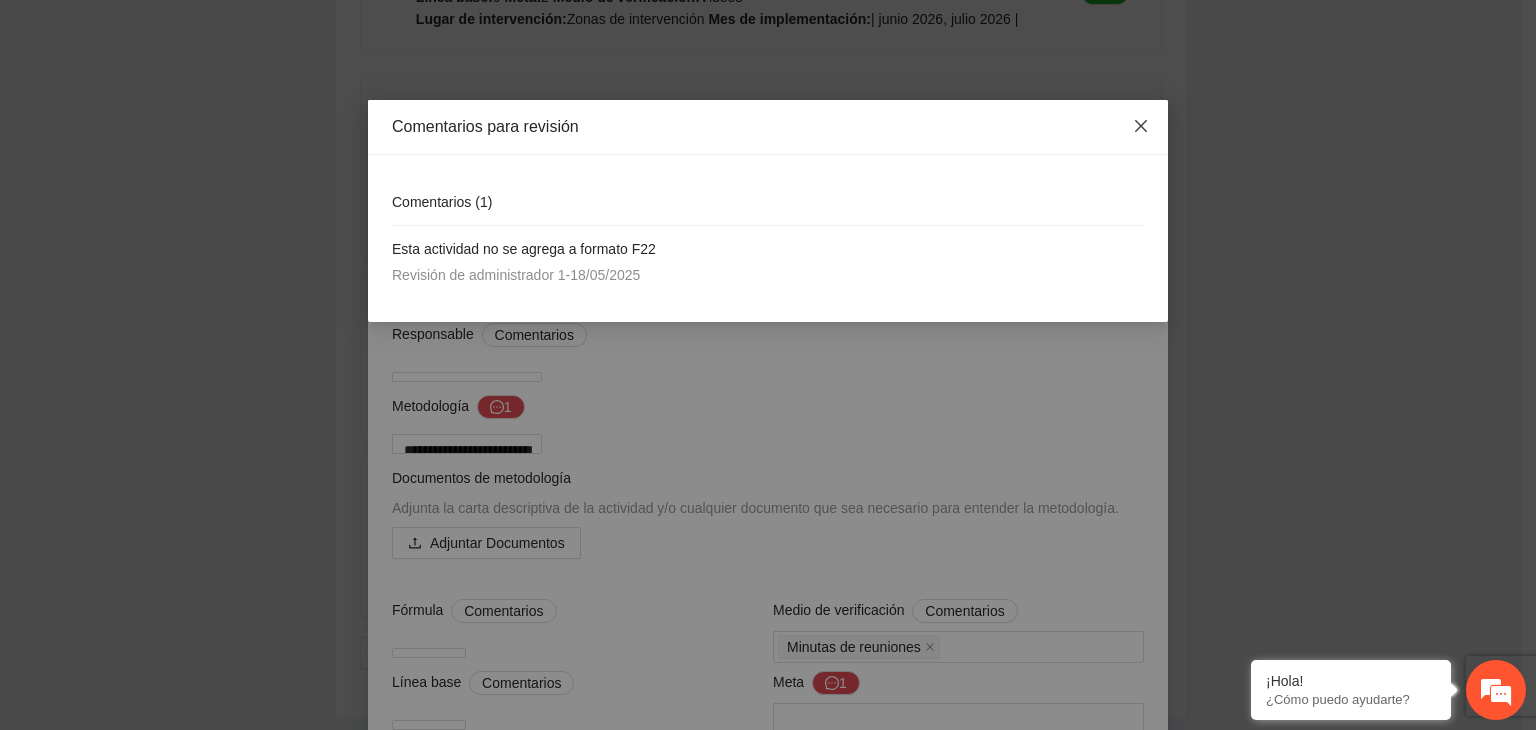 drag, startPoint x: 1141, startPoint y: 126, endPoint x: 735, endPoint y: 263, distance: 428.49155 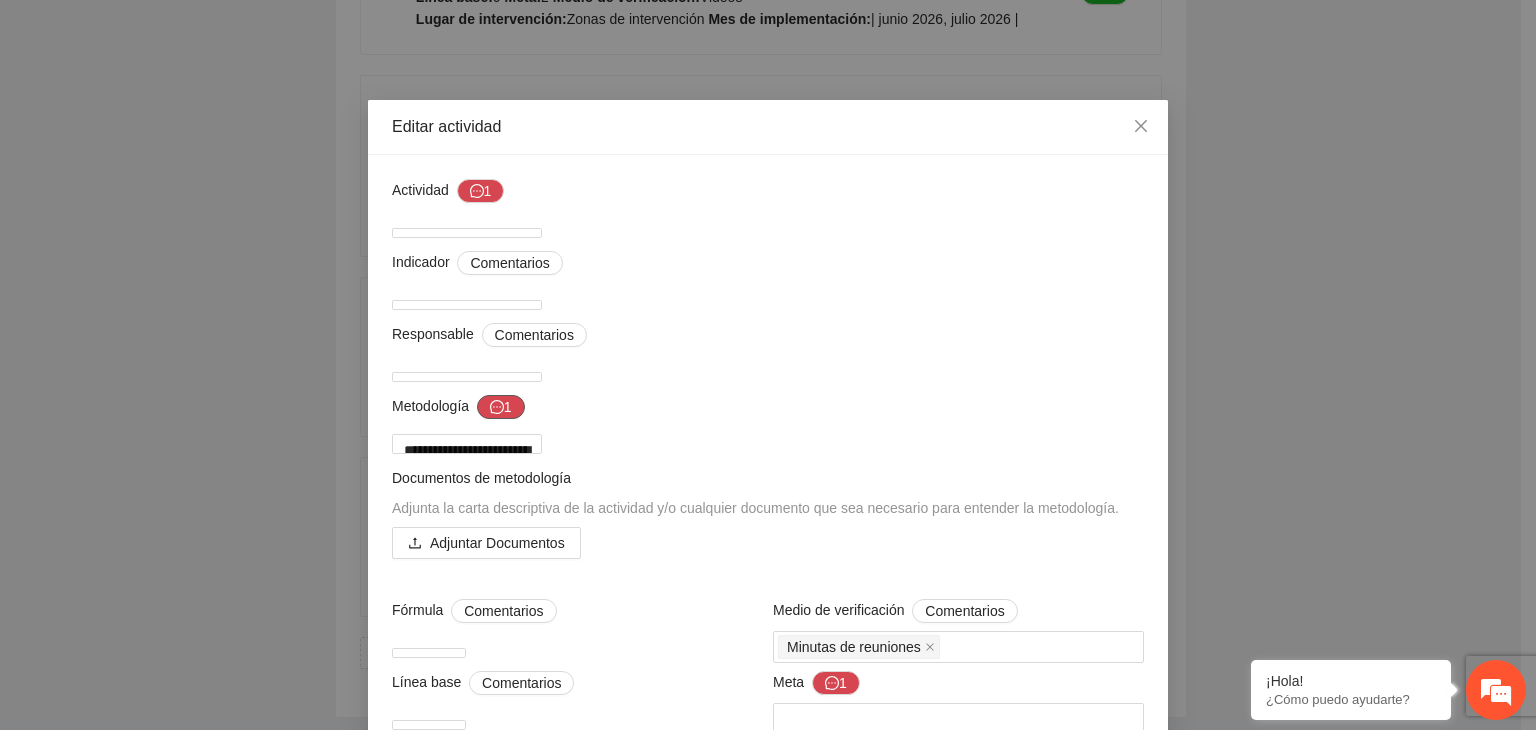 click on "1" at bounding box center [501, 407] 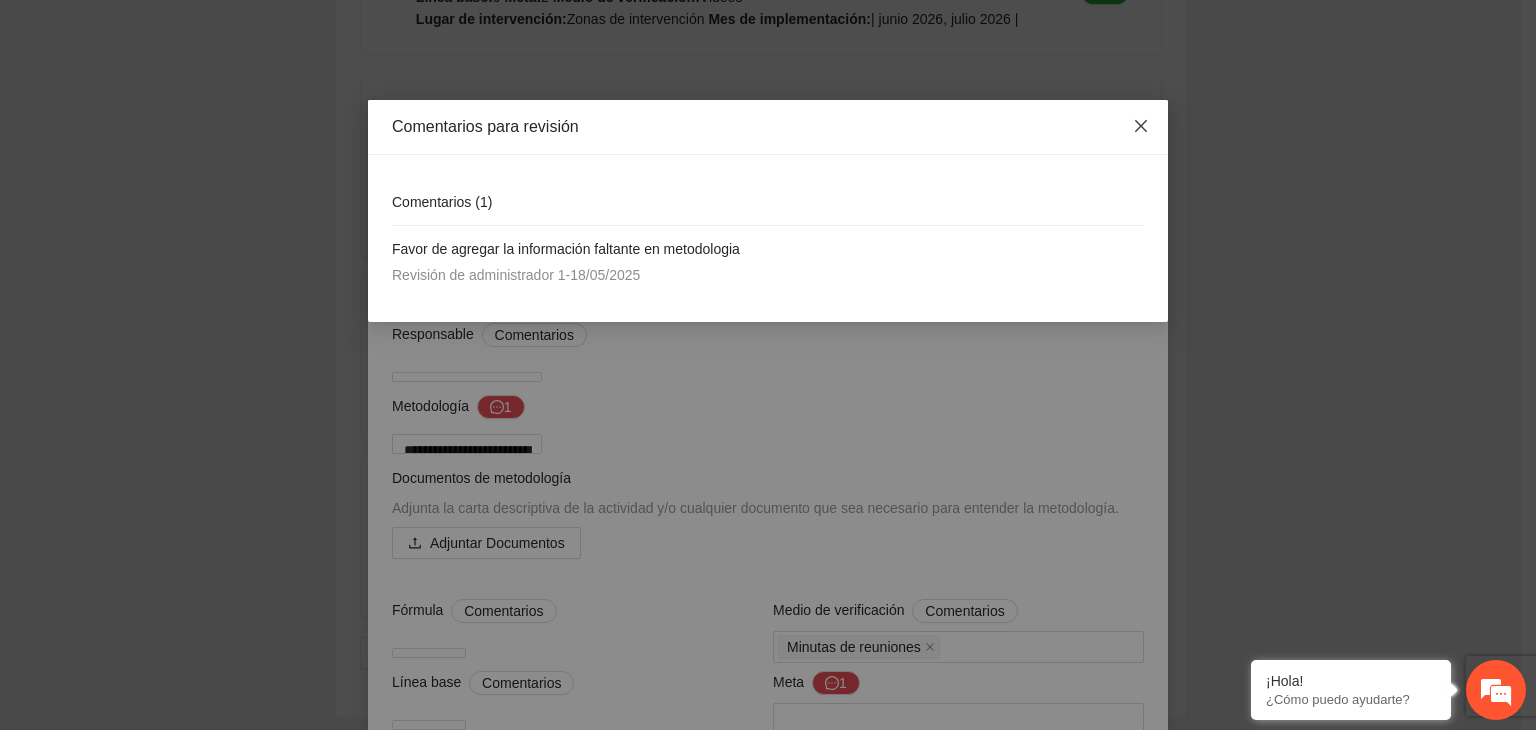 click at bounding box center (1141, 127) 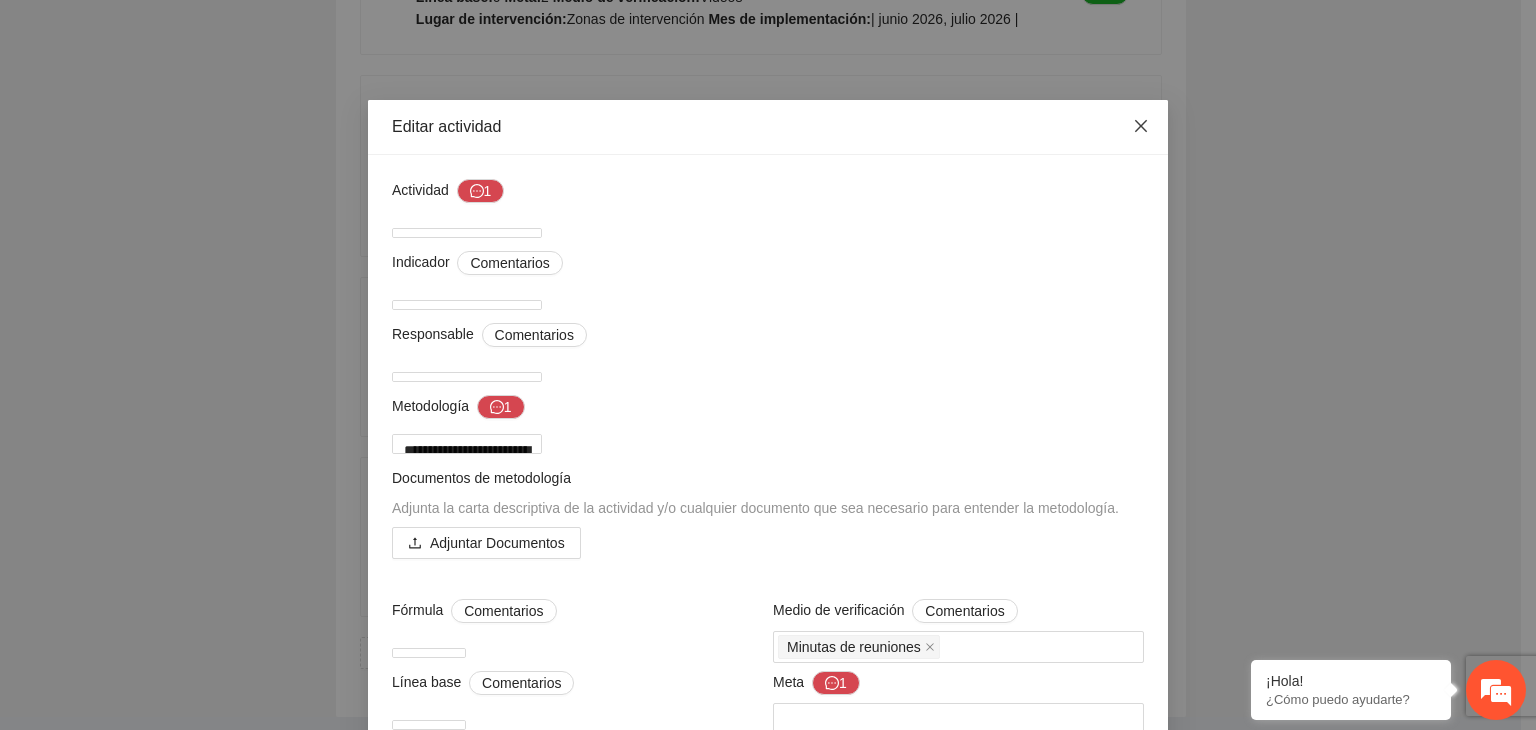 click 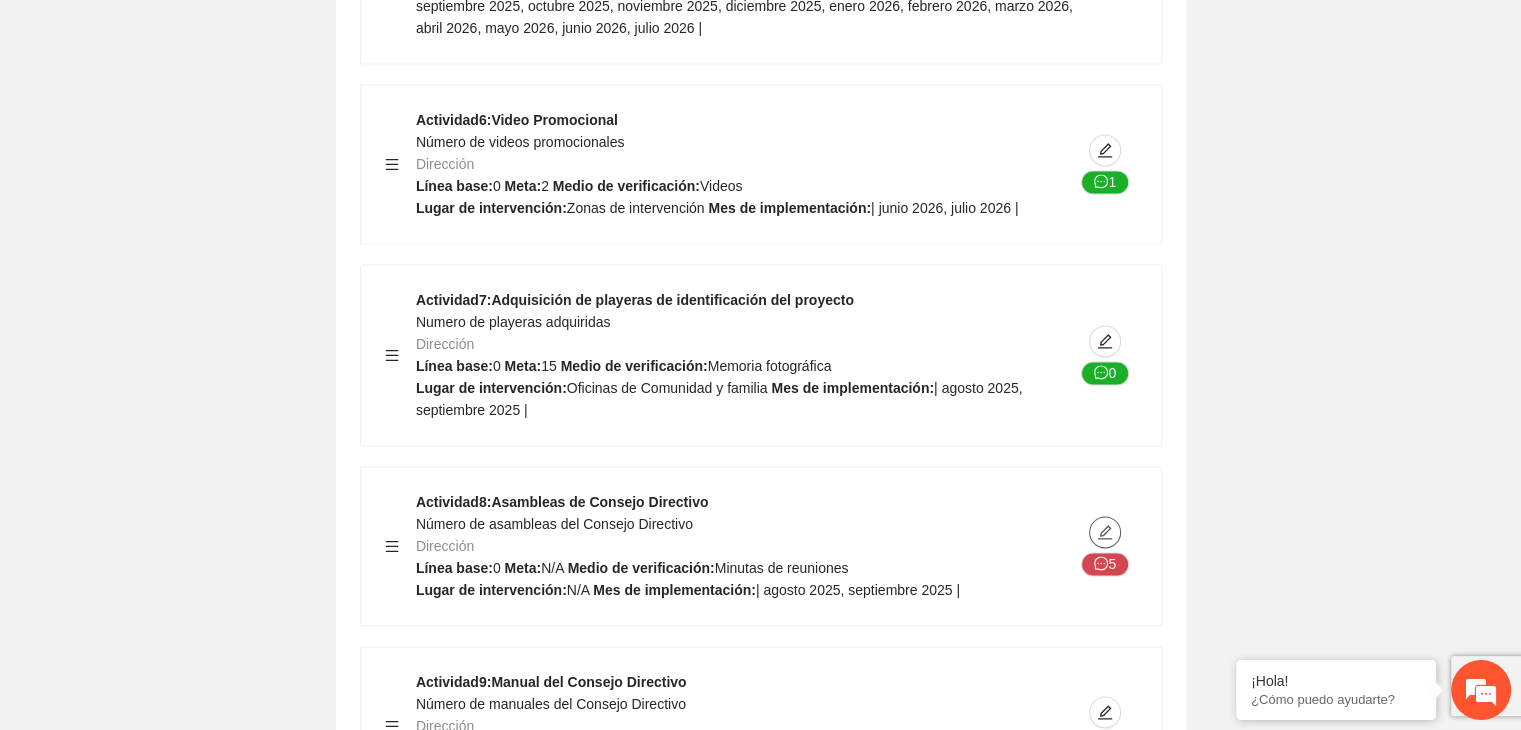 scroll, scrollTop: 25372, scrollLeft: 0, axis: vertical 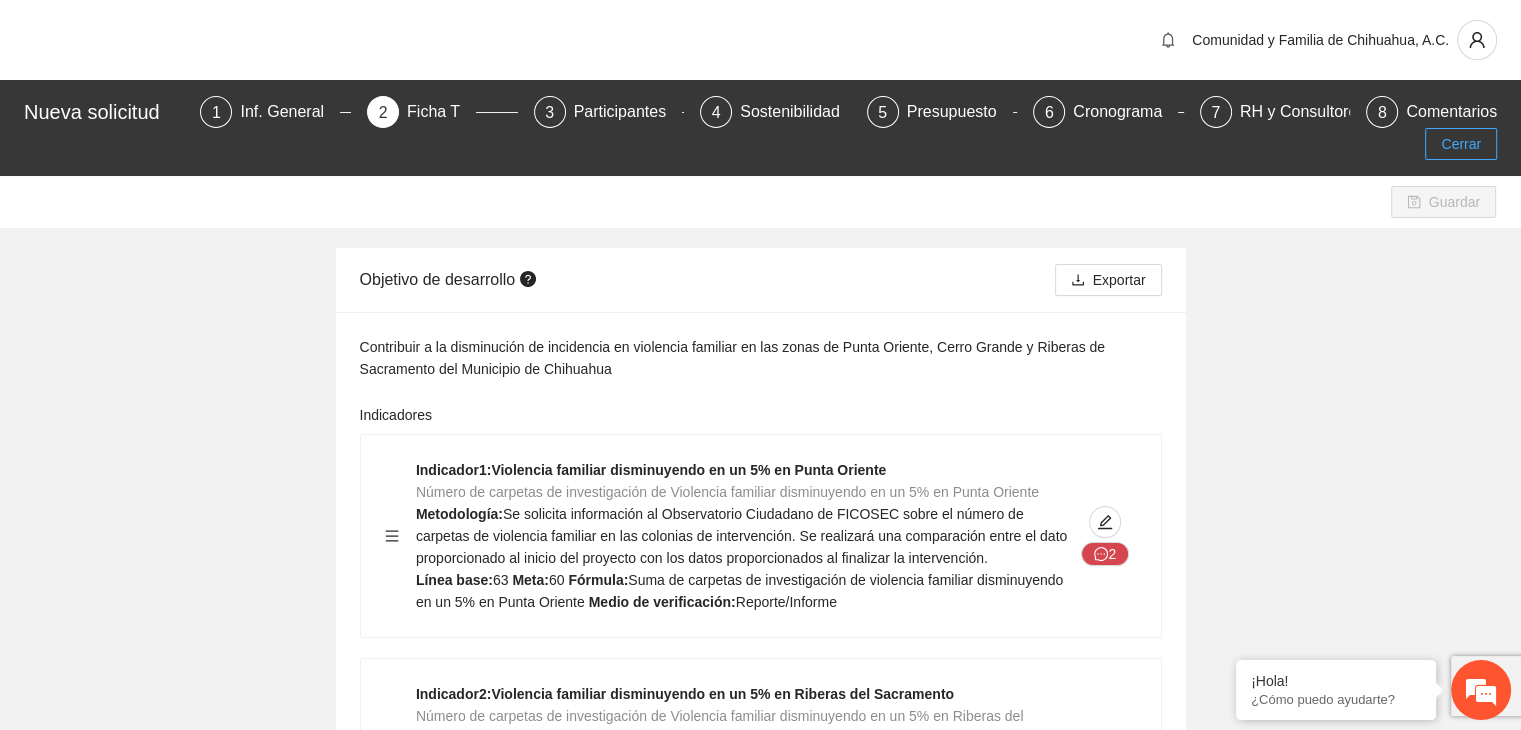 click on "Cerrar" at bounding box center (1461, 144) 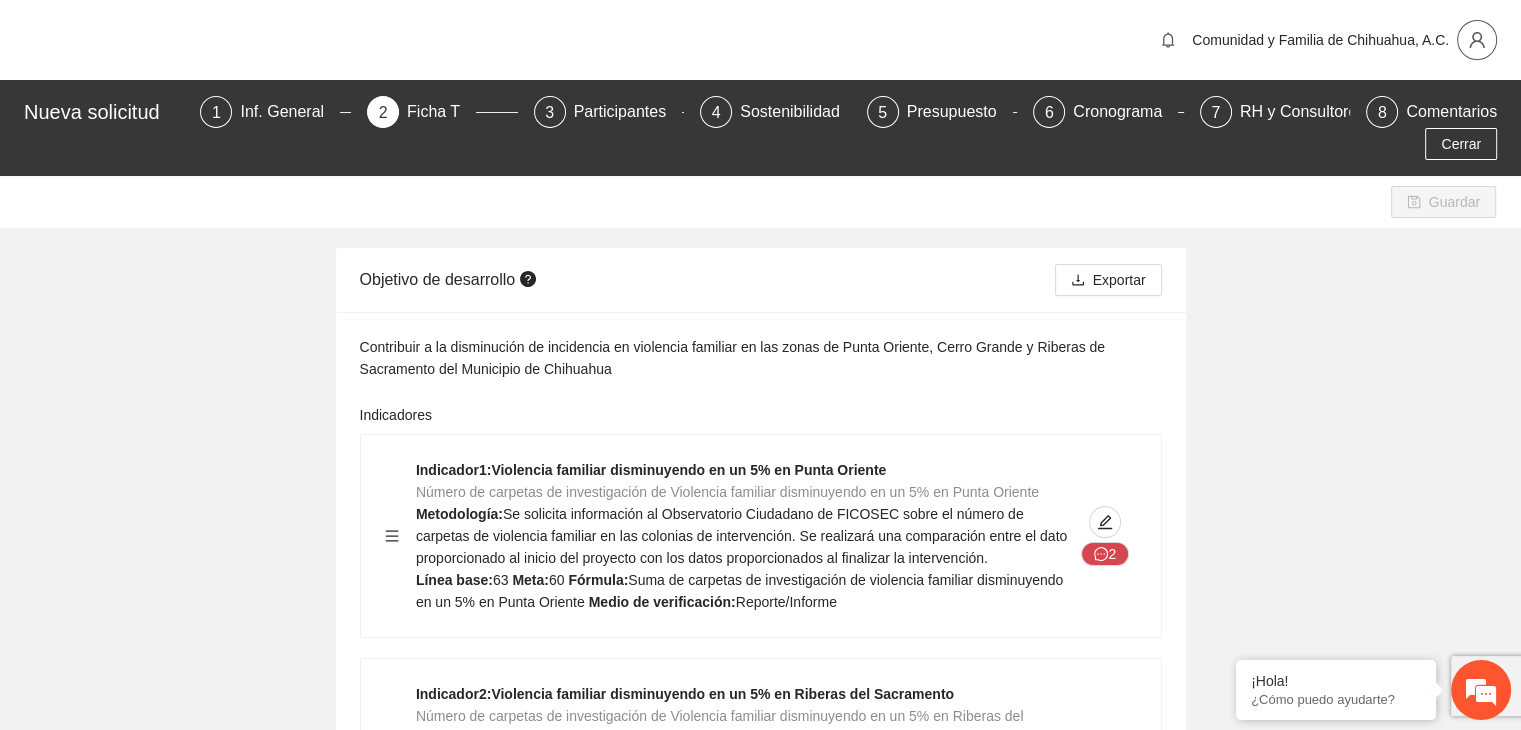 click 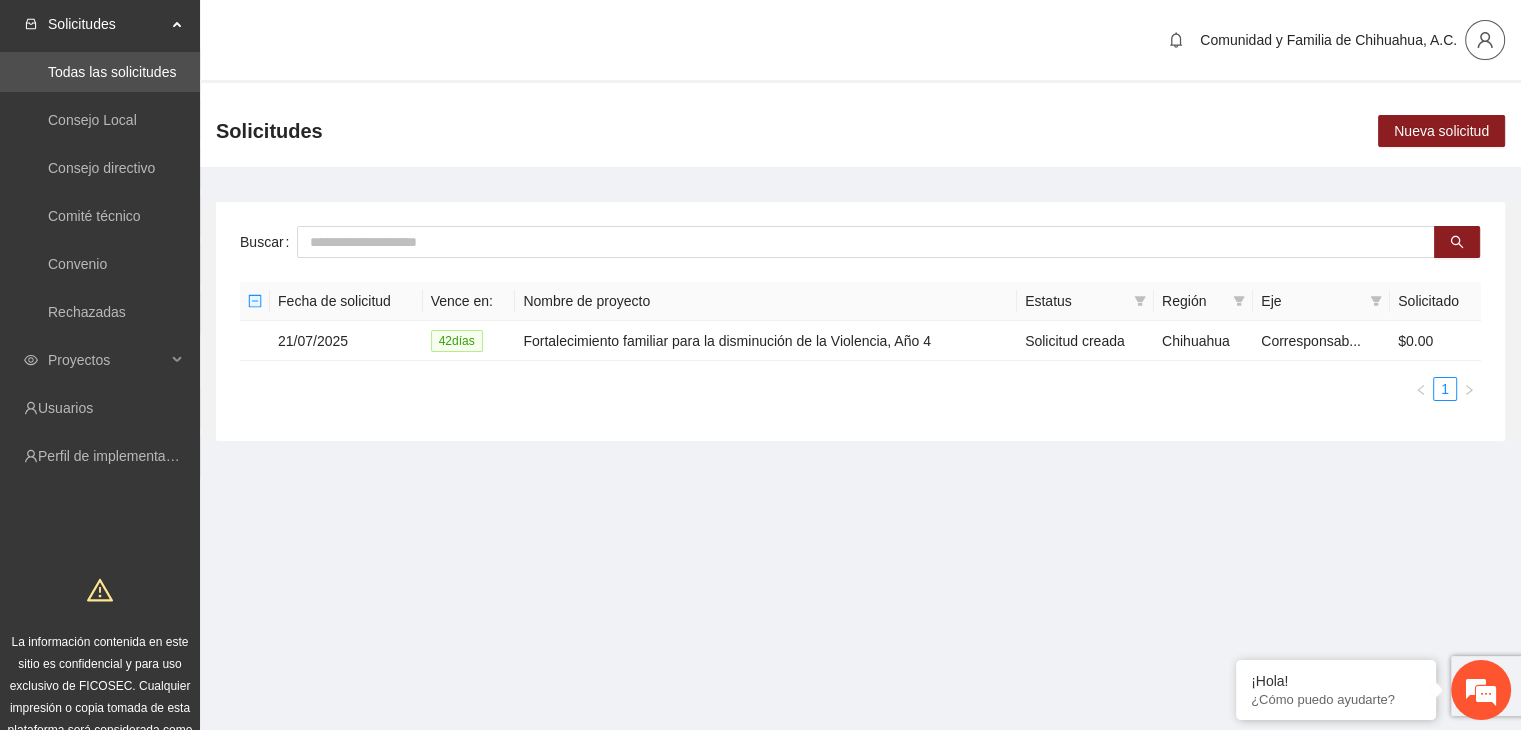 click 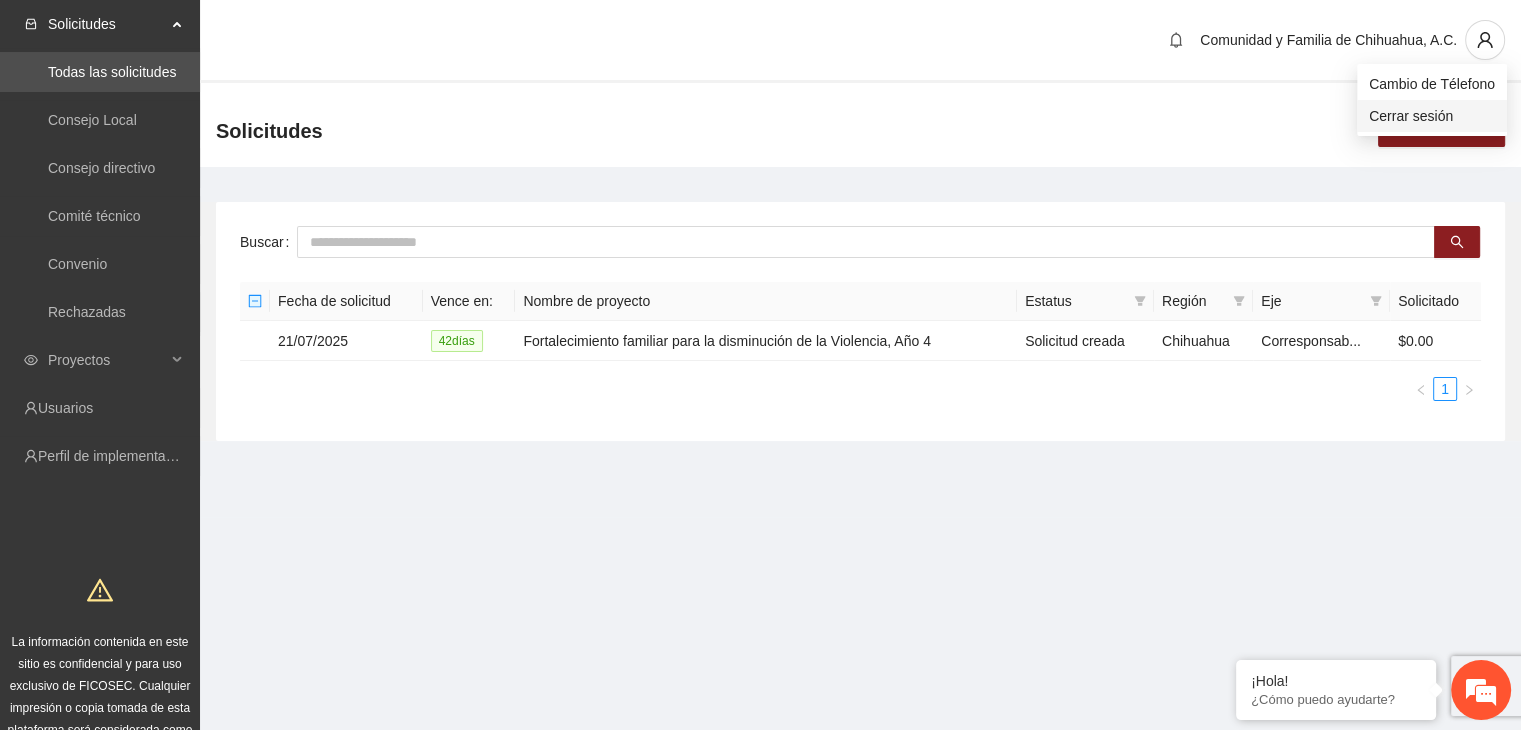 click on "Cerrar sesión" at bounding box center [1432, 116] 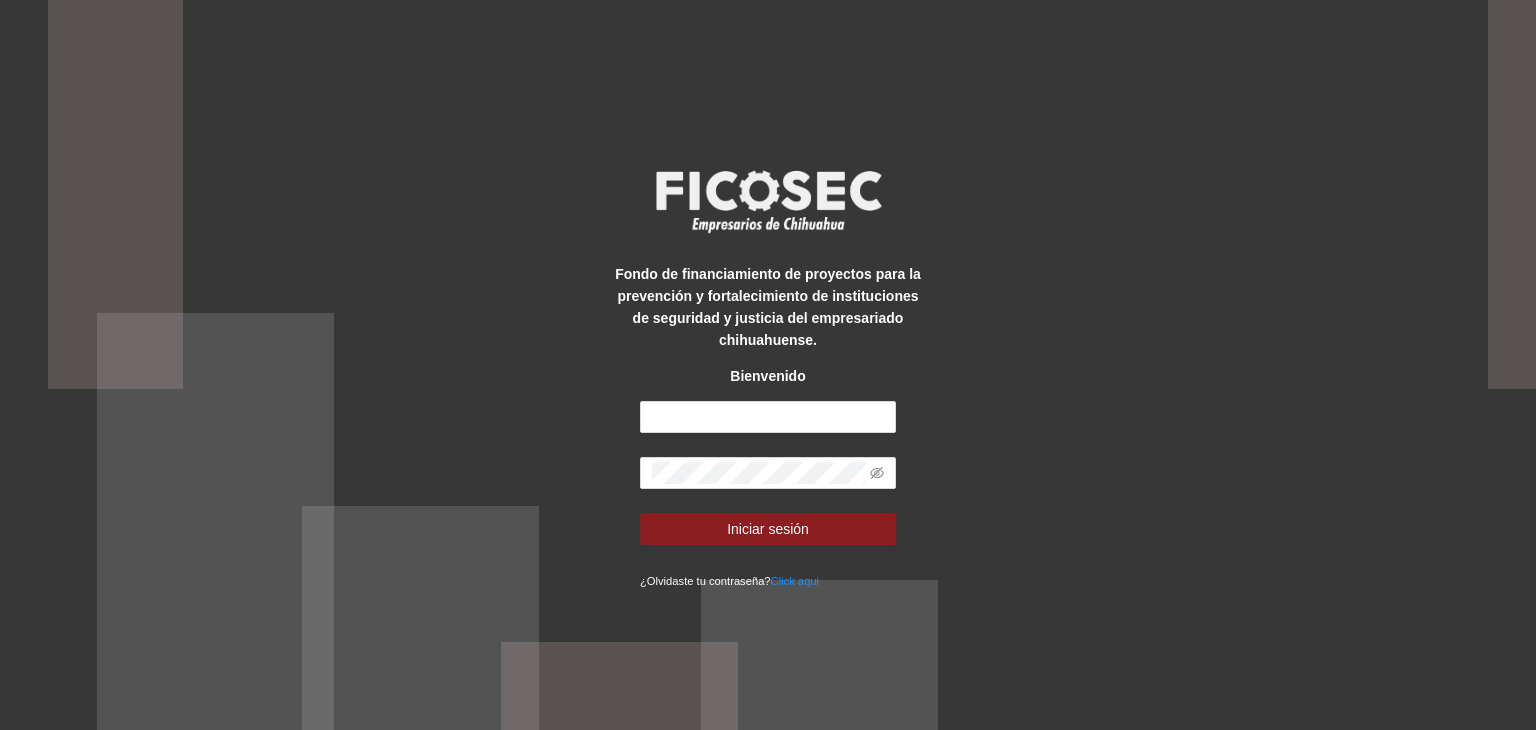scroll, scrollTop: 0, scrollLeft: 0, axis: both 